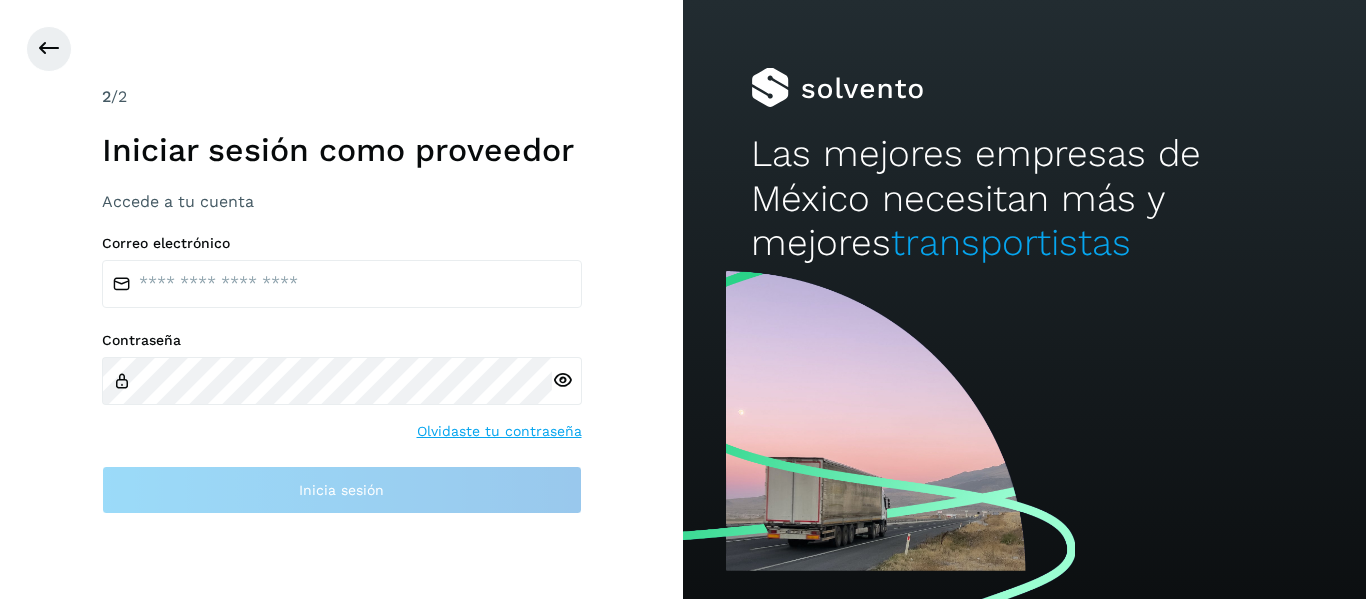 scroll, scrollTop: 0, scrollLeft: 0, axis: both 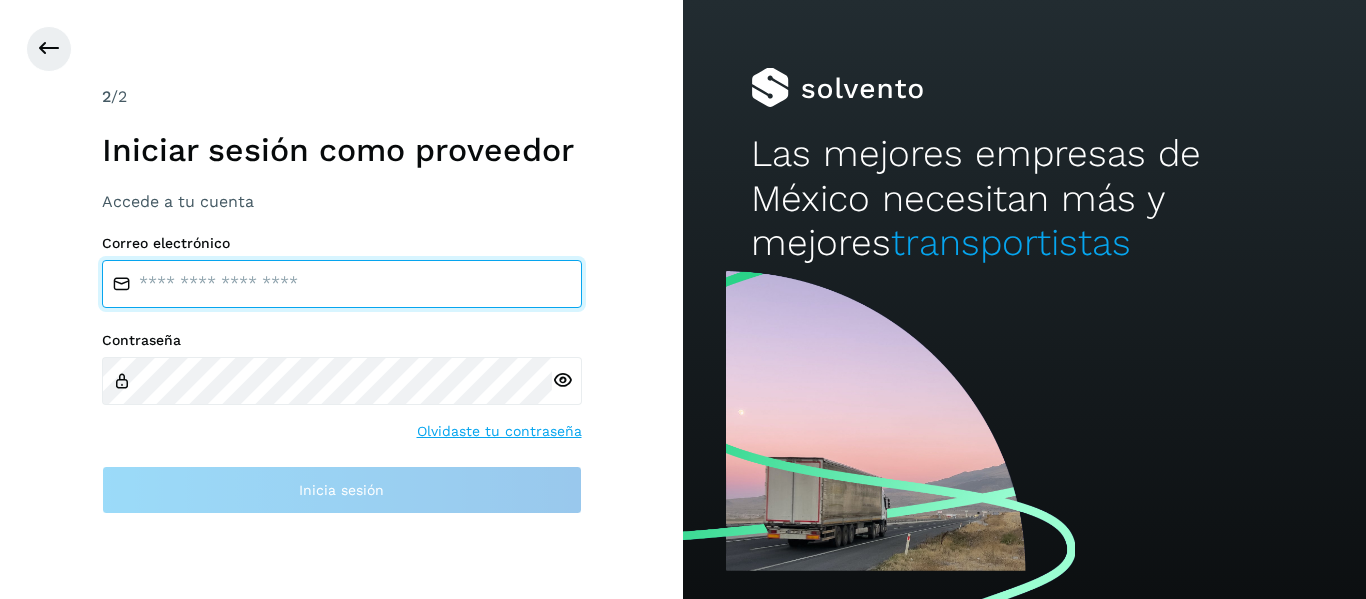 type on "**********" 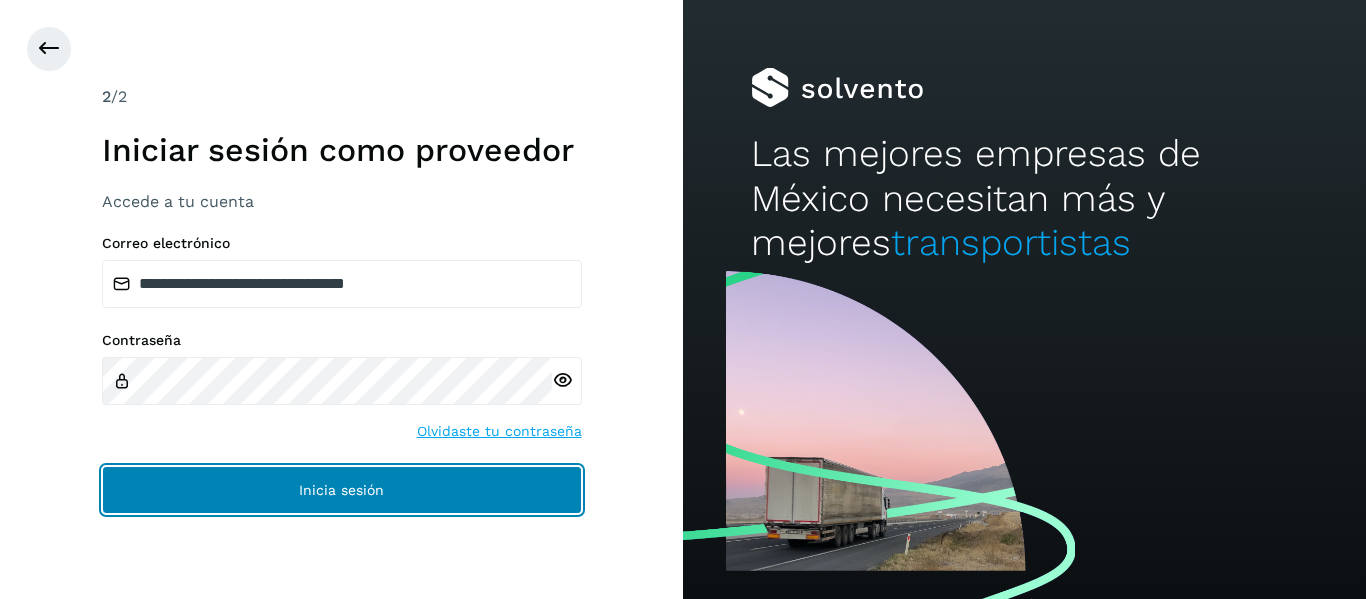click on "Inicia sesión" at bounding box center [342, 490] 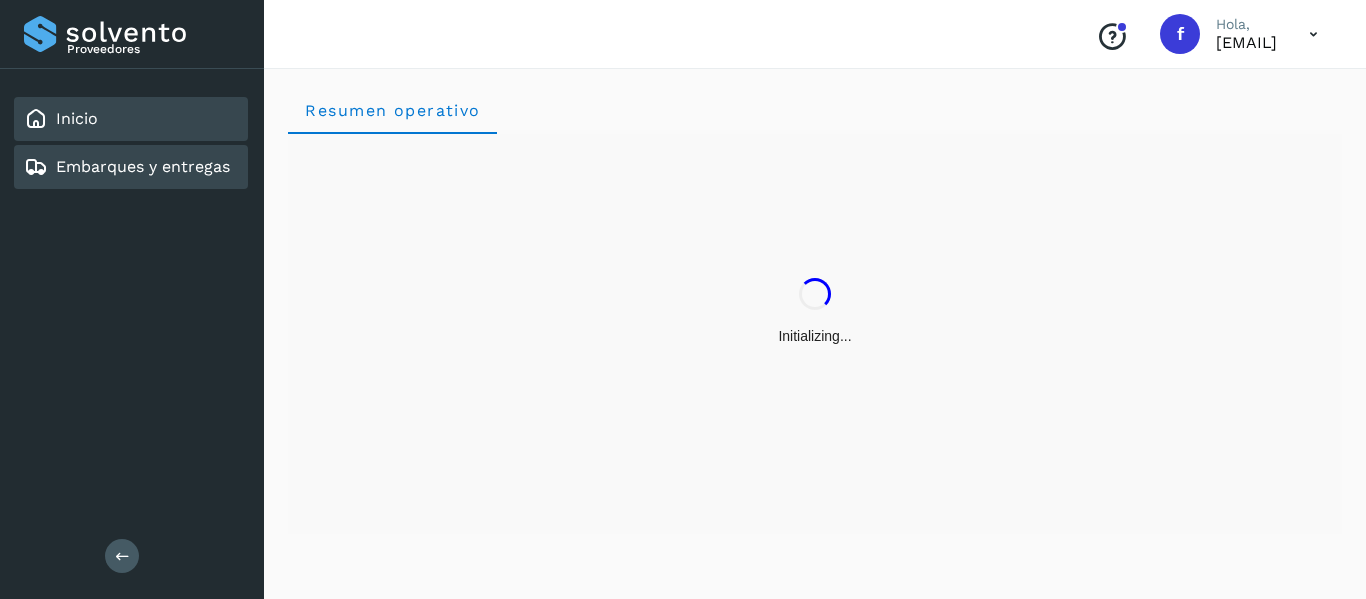 click on "Embarques y entregas" at bounding box center (143, 166) 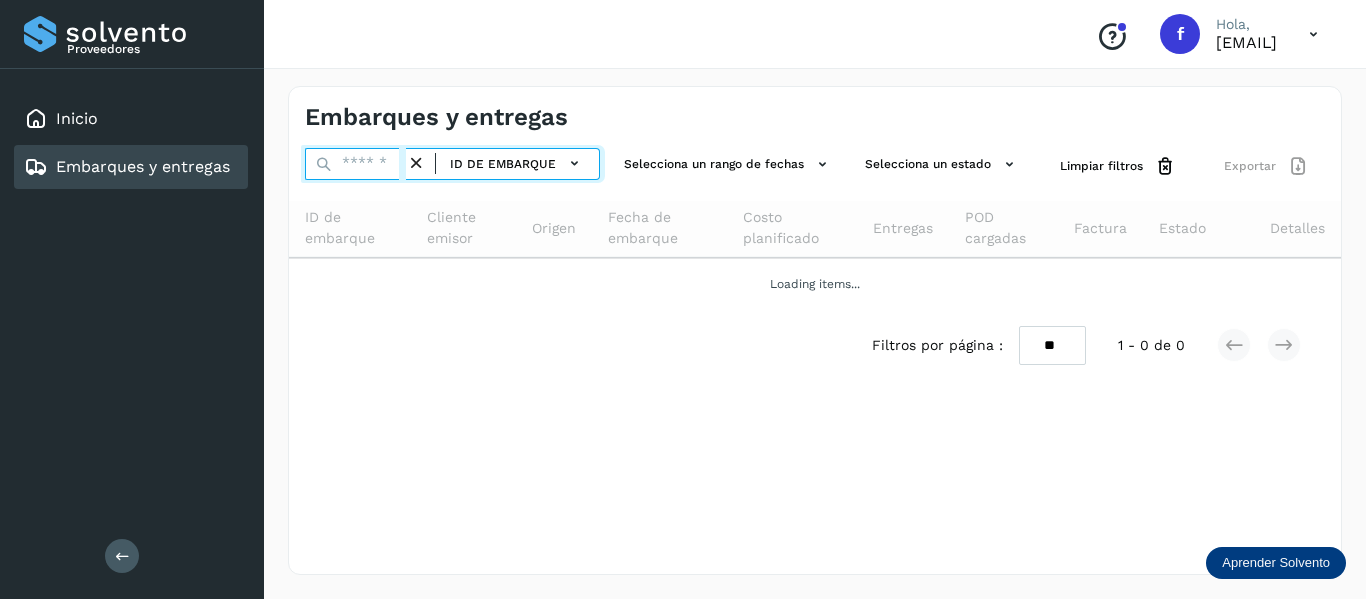 click at bounding box center [355, 164] 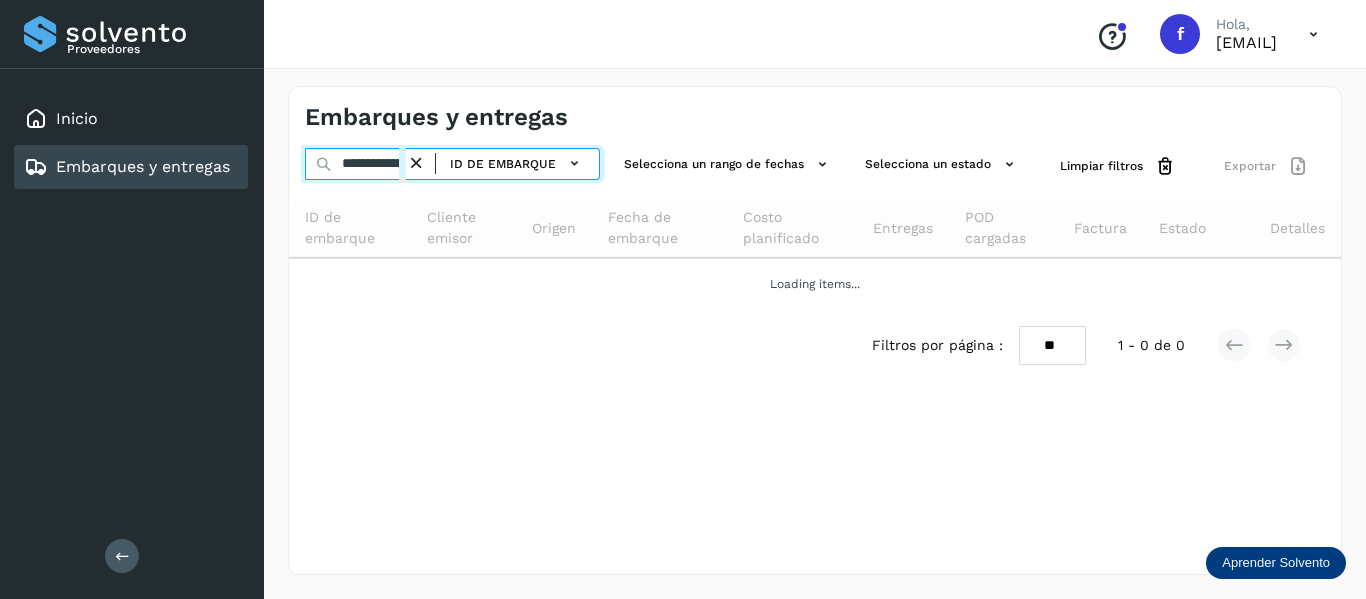 scroll, scrollTop: 0, scrollLeft: 43, axis: horizontal 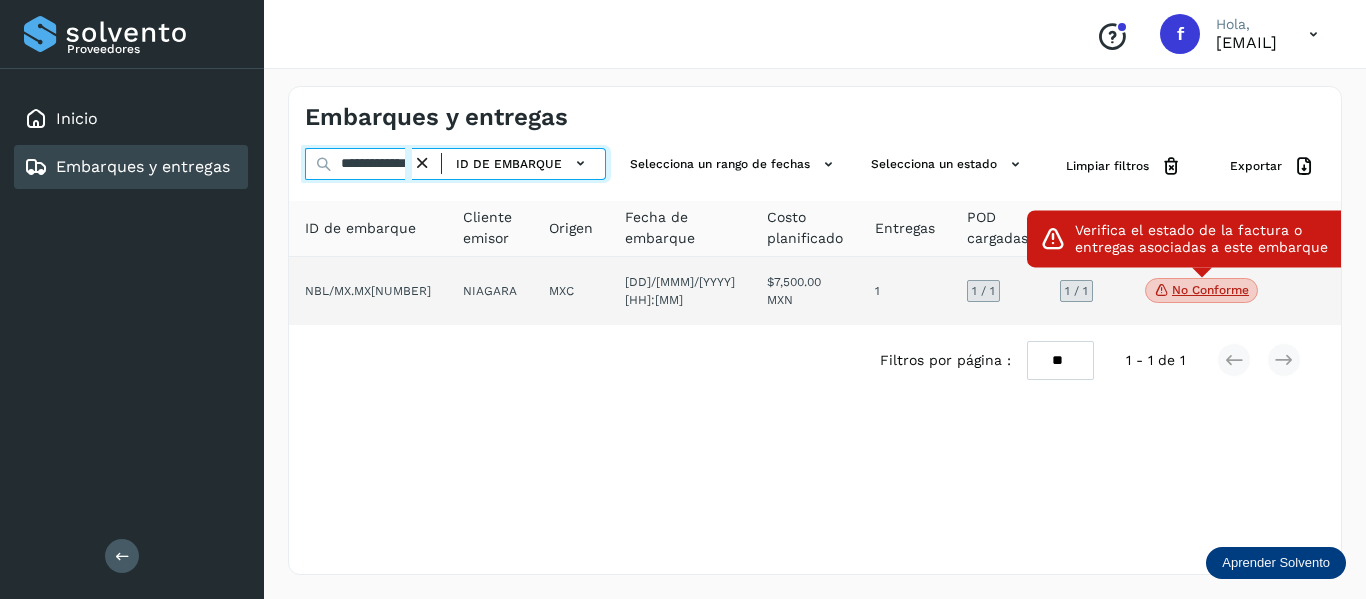 type on "**********" 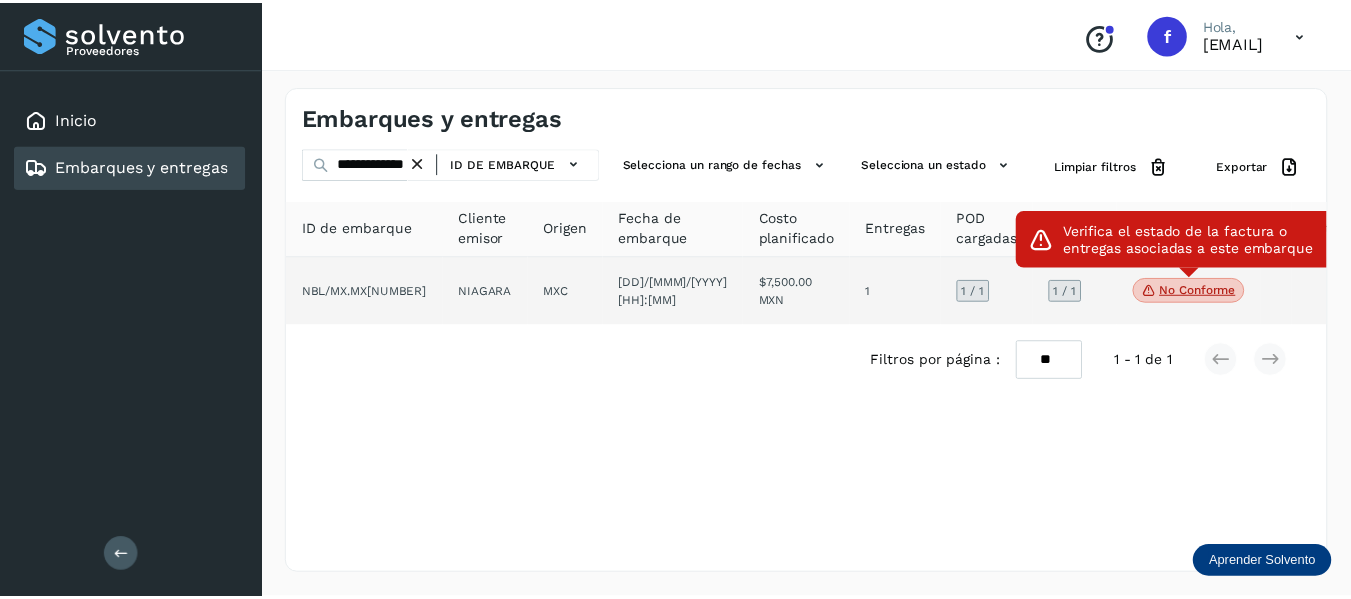 scroll, scrollTop: 0, scrollLeft: 0, axis: both 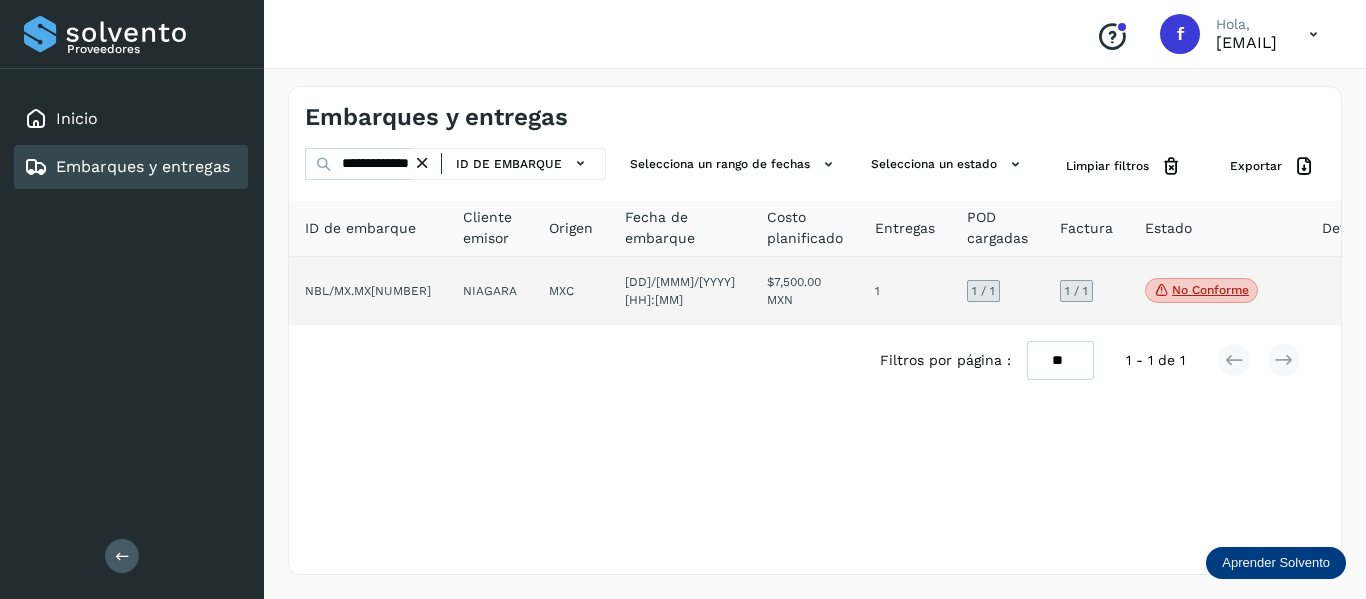 click on "No conforme
Verifica el estado de la factura o entregas asociadas a este embarque" 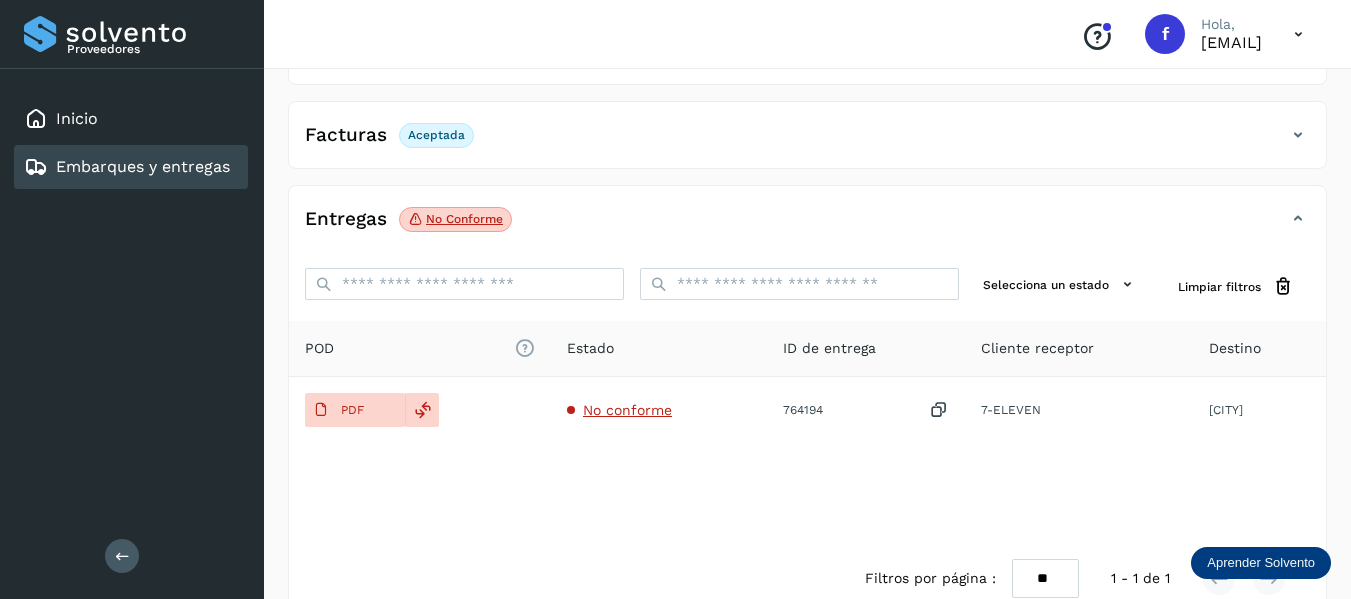 scroll, scrollTop: 348, scrollLeft: 0, axis: vertical 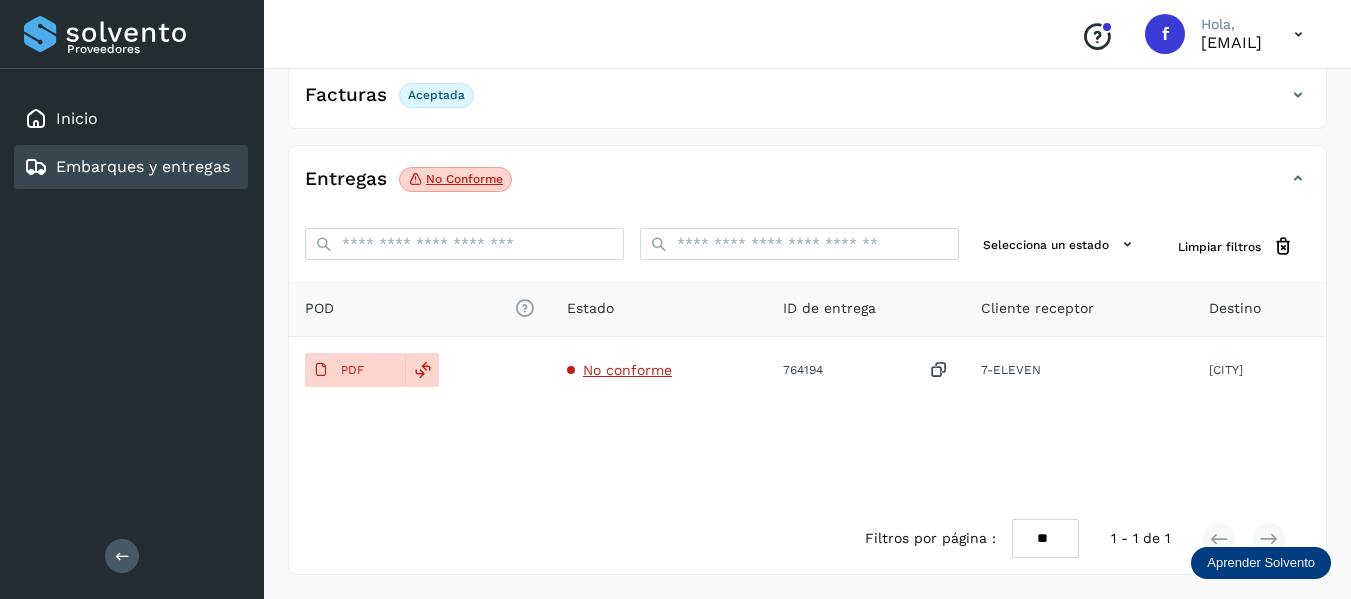 click on "Embarques y entregas" at bounding box center [143, 166] 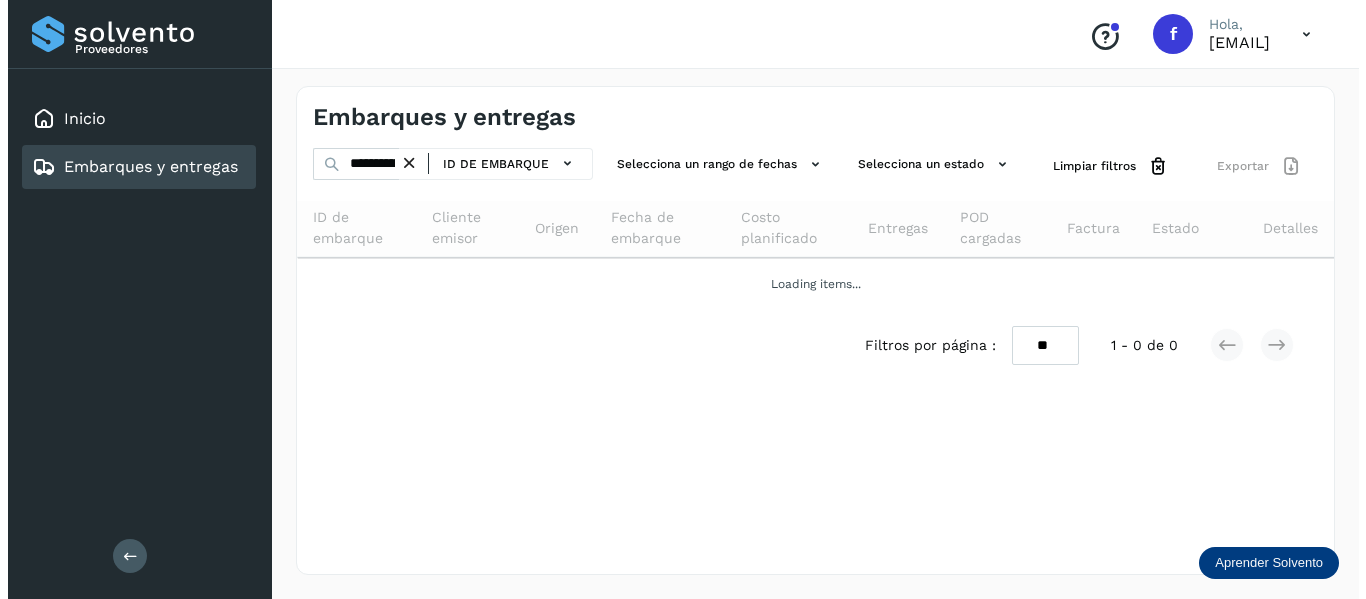 scroll, scrollTop: 0, scrollLeft: 0, axis: both 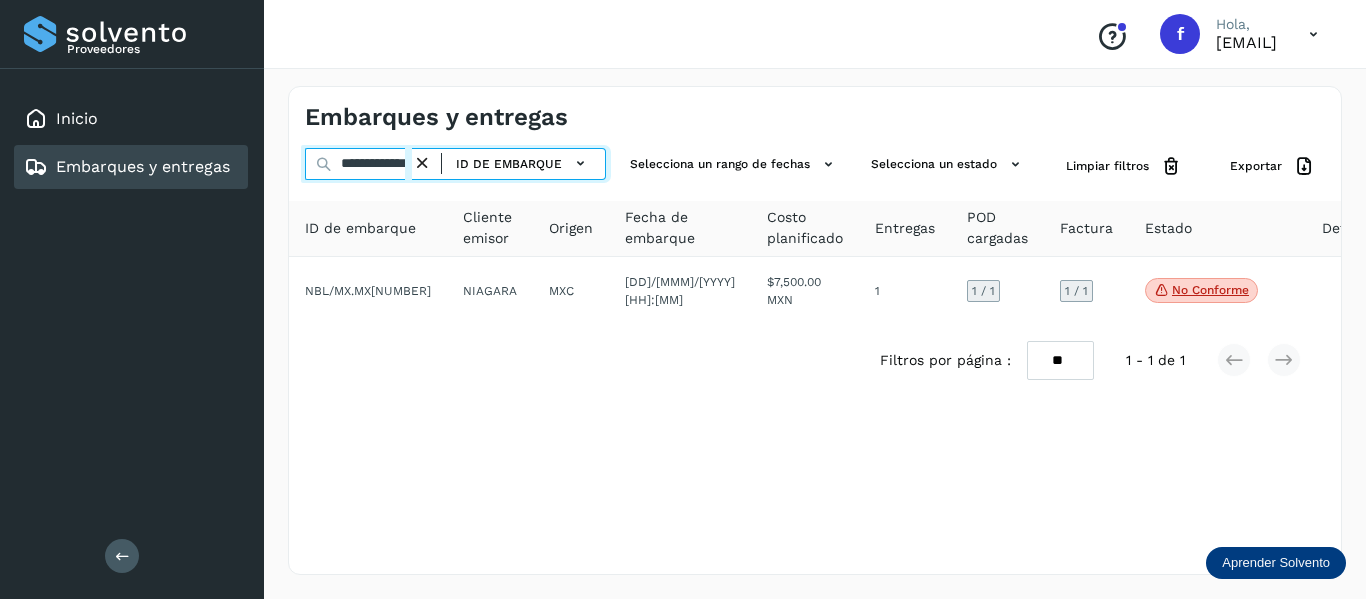 drag, startPoint x: 342, startPoint y: 166, endPoint x: 536, endPoint y: 181, distance: 194.57903 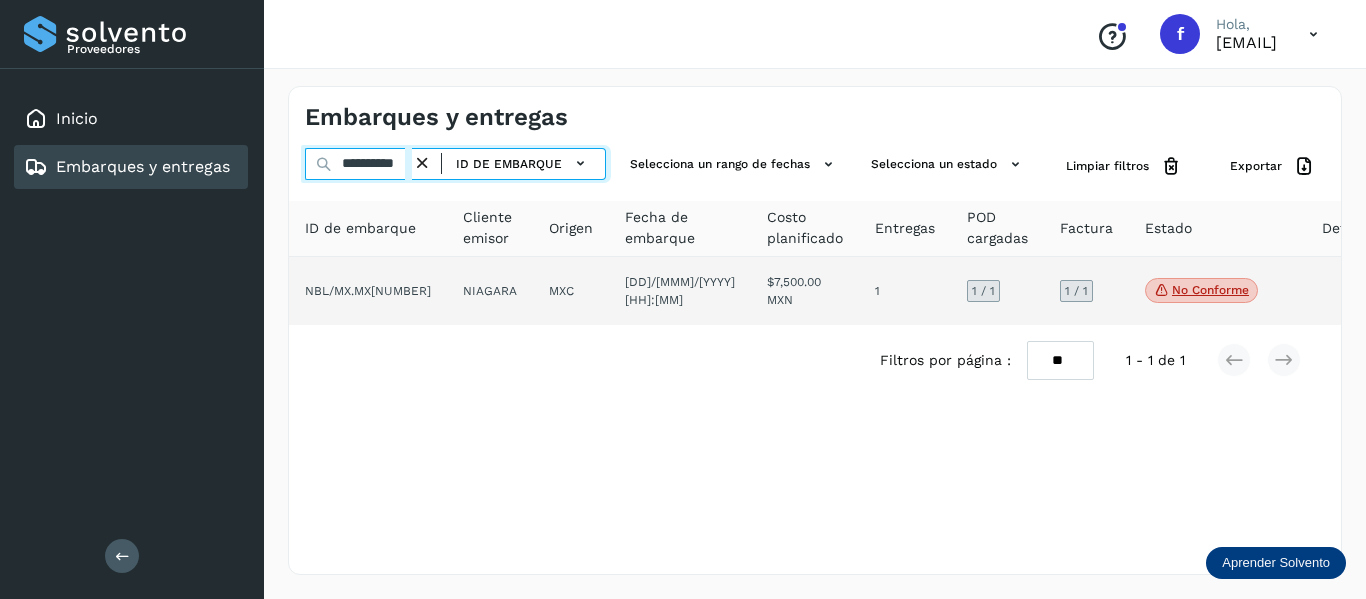 scroll, scrollTop: 0, scrollLeft: 19, axis: horizontal 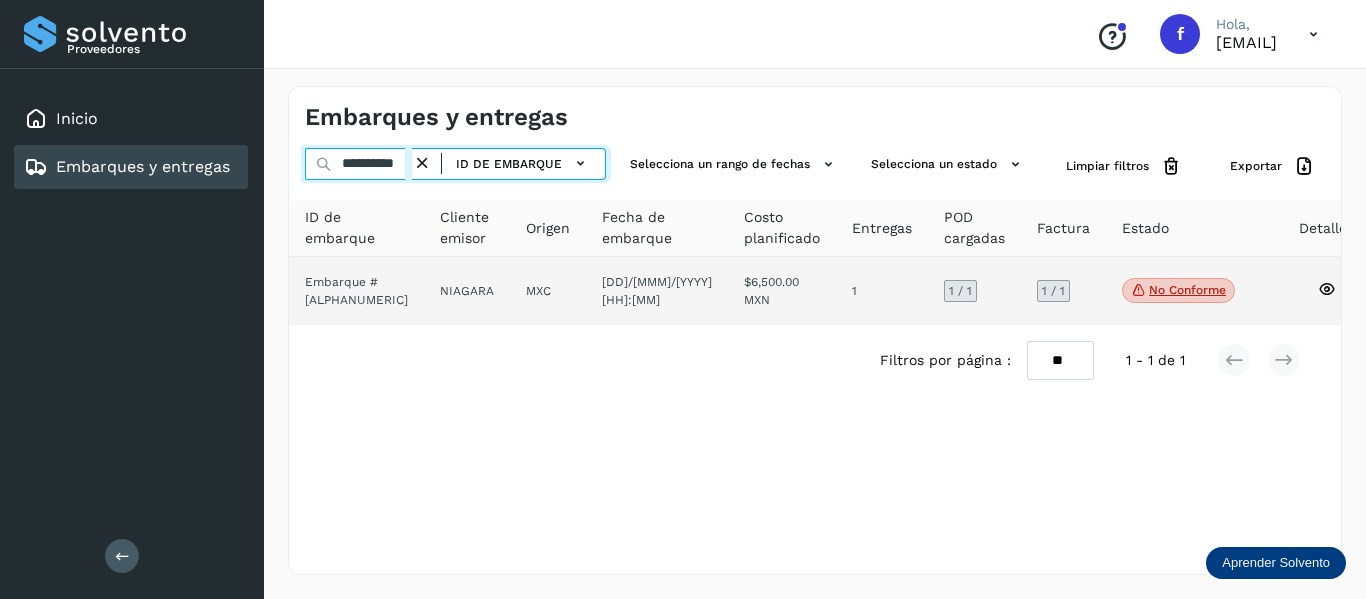 type on "**********" 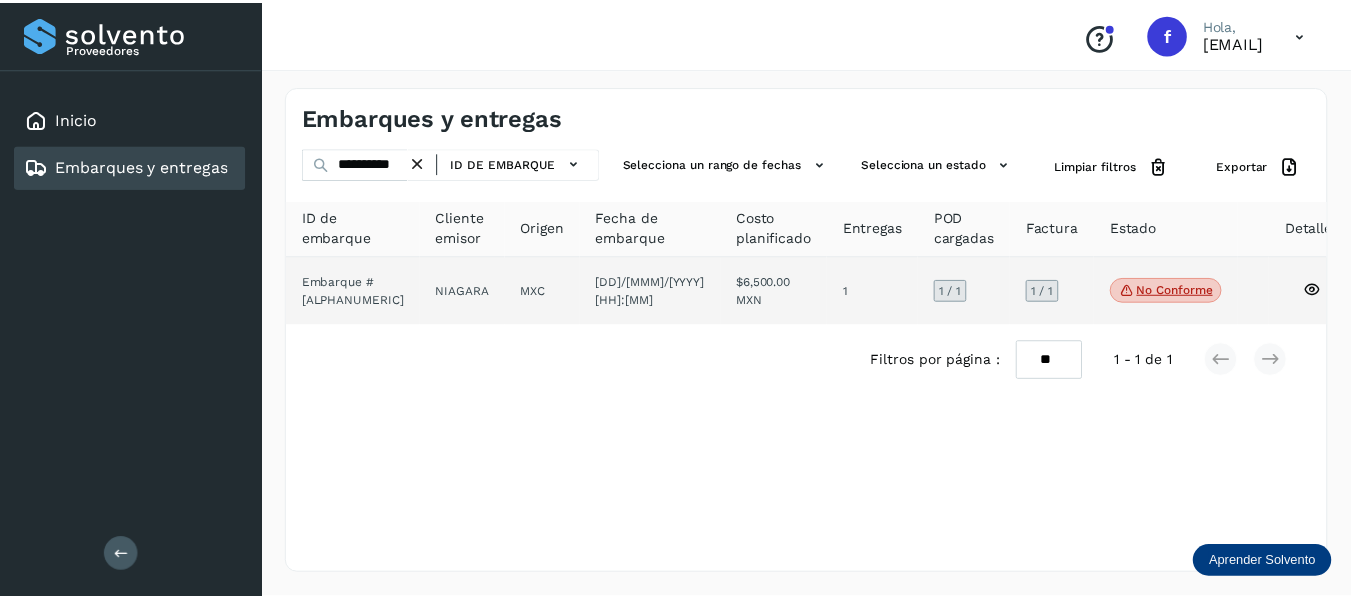 scroll, scrollTop: 0, scrollLeft: 0, axis: both 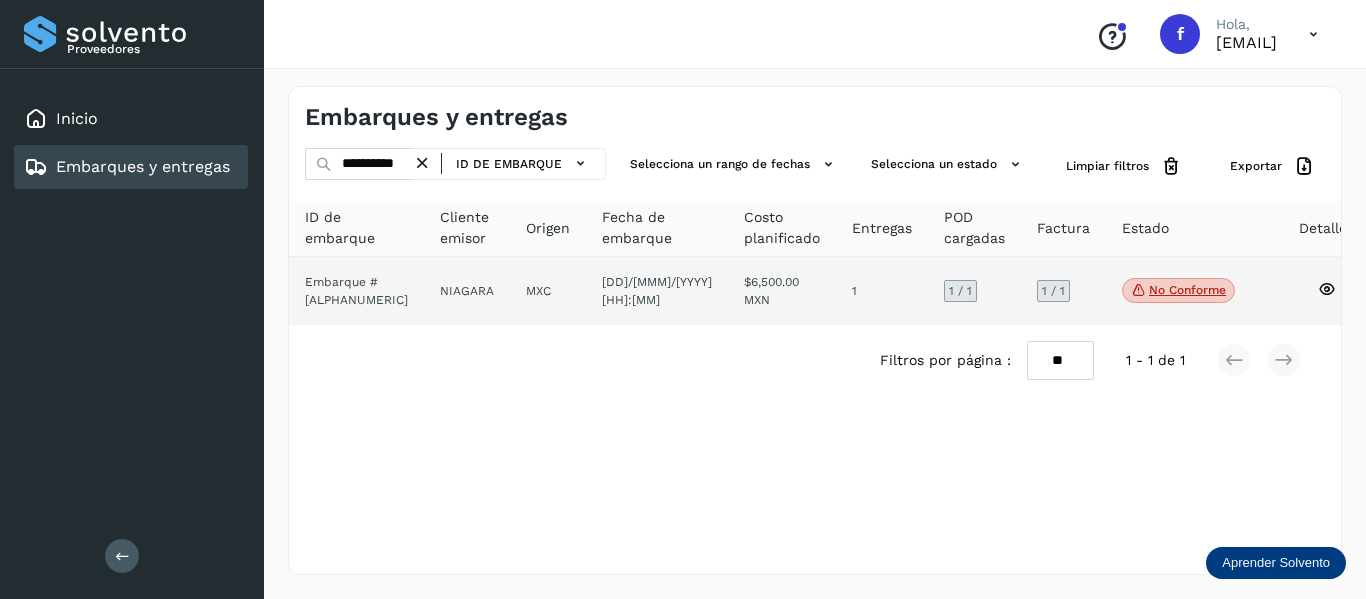 click 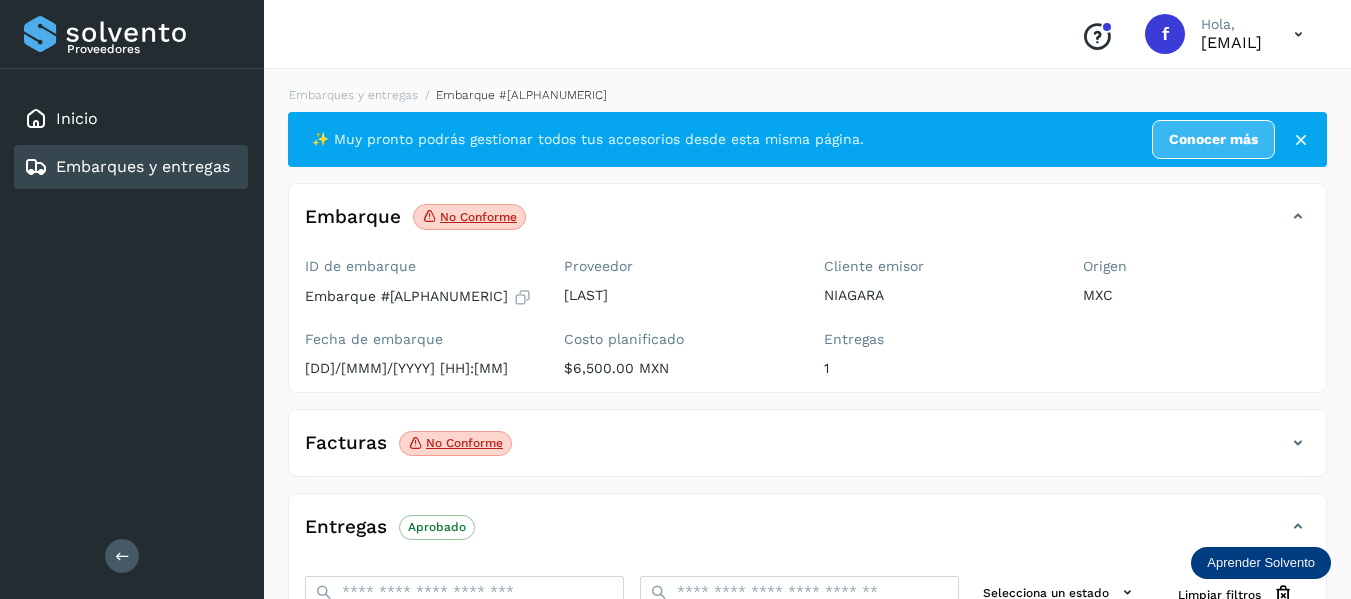 click at bounding box center (1298, 443) 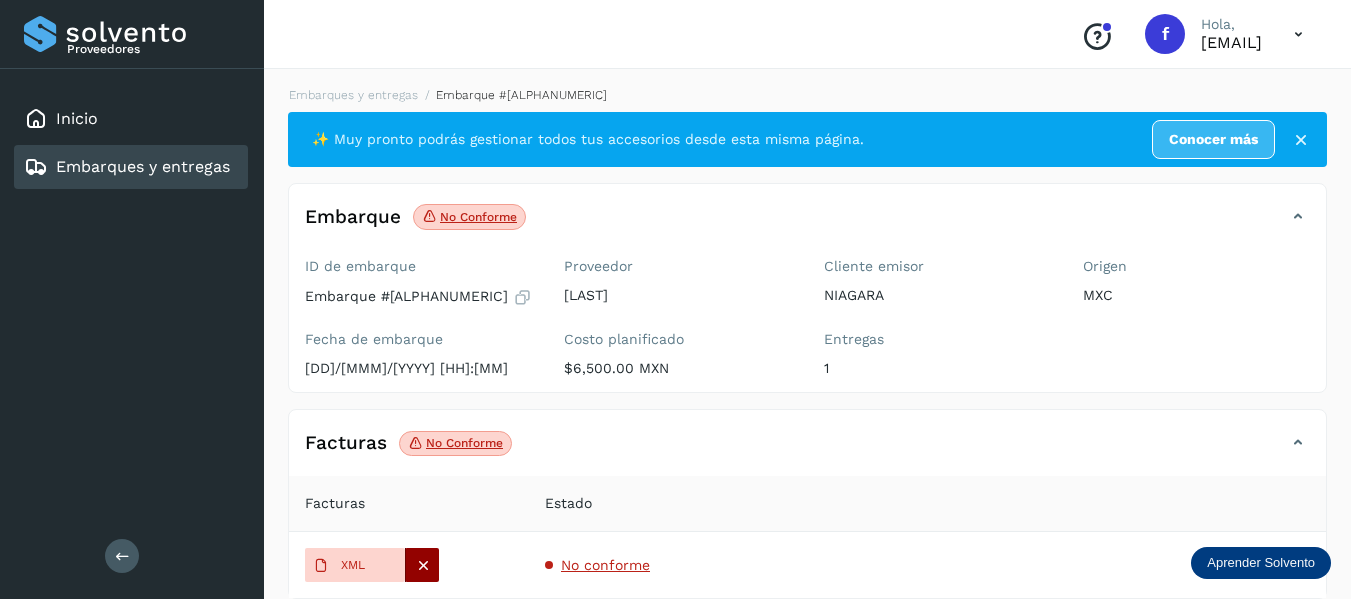 click 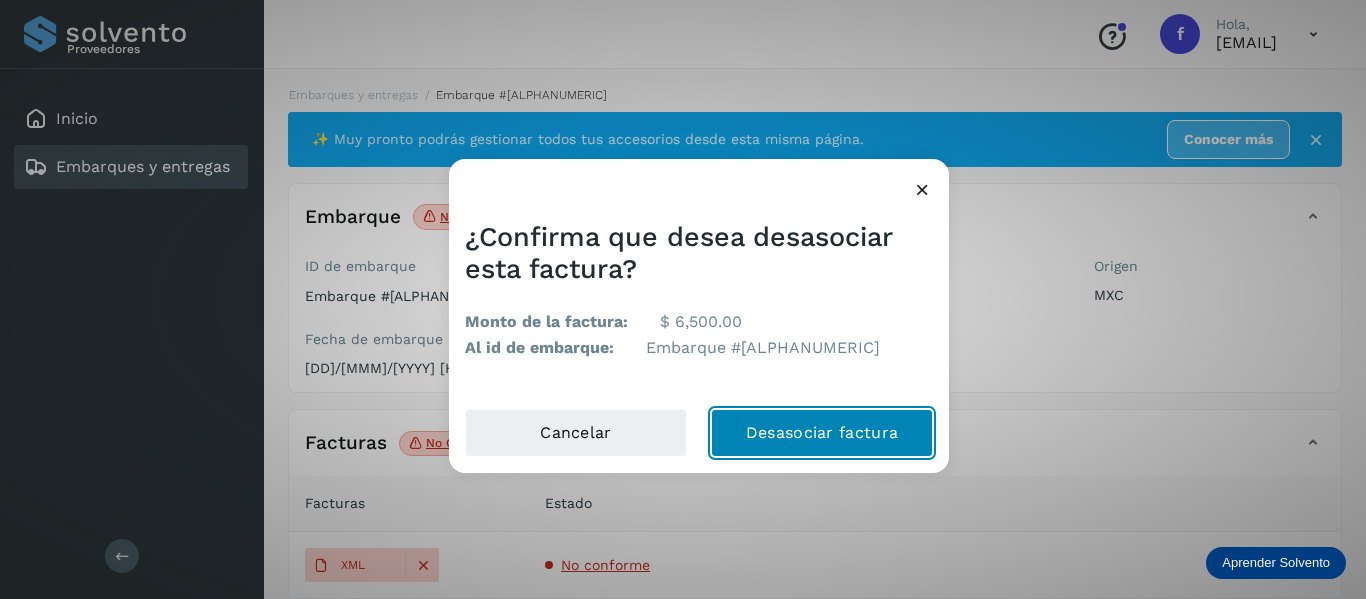 click on "Desasociar factura" 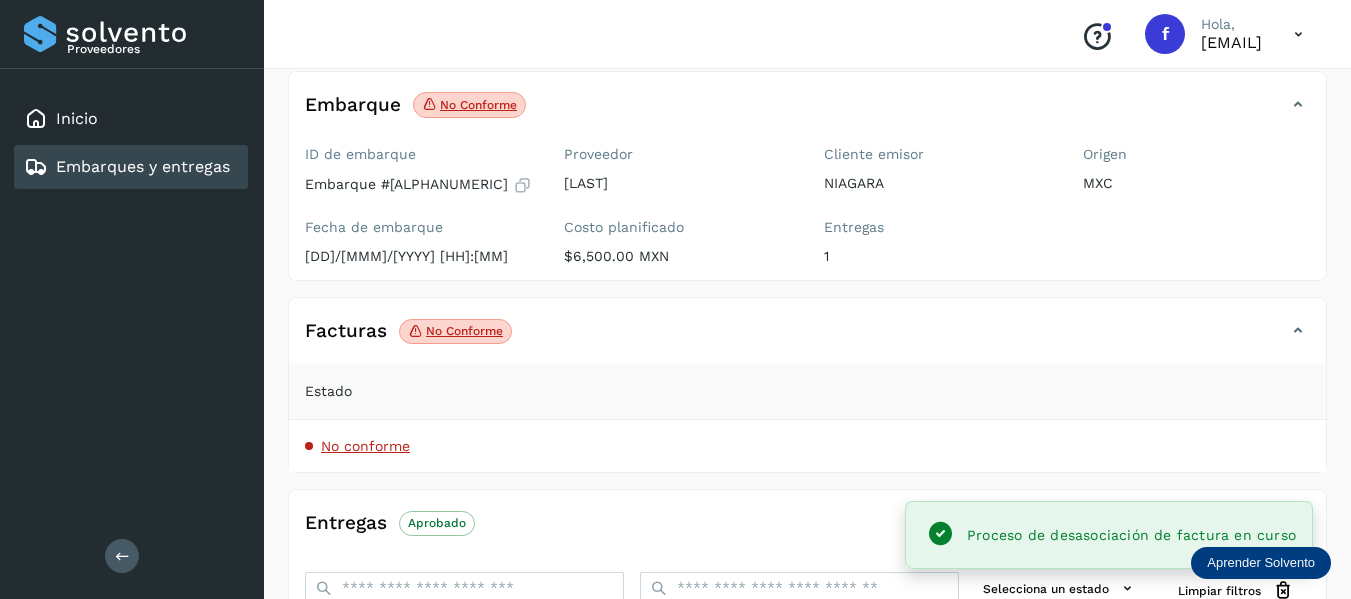 scroll, scrollTop: 200, scrollLeft: 0, axis: vertical 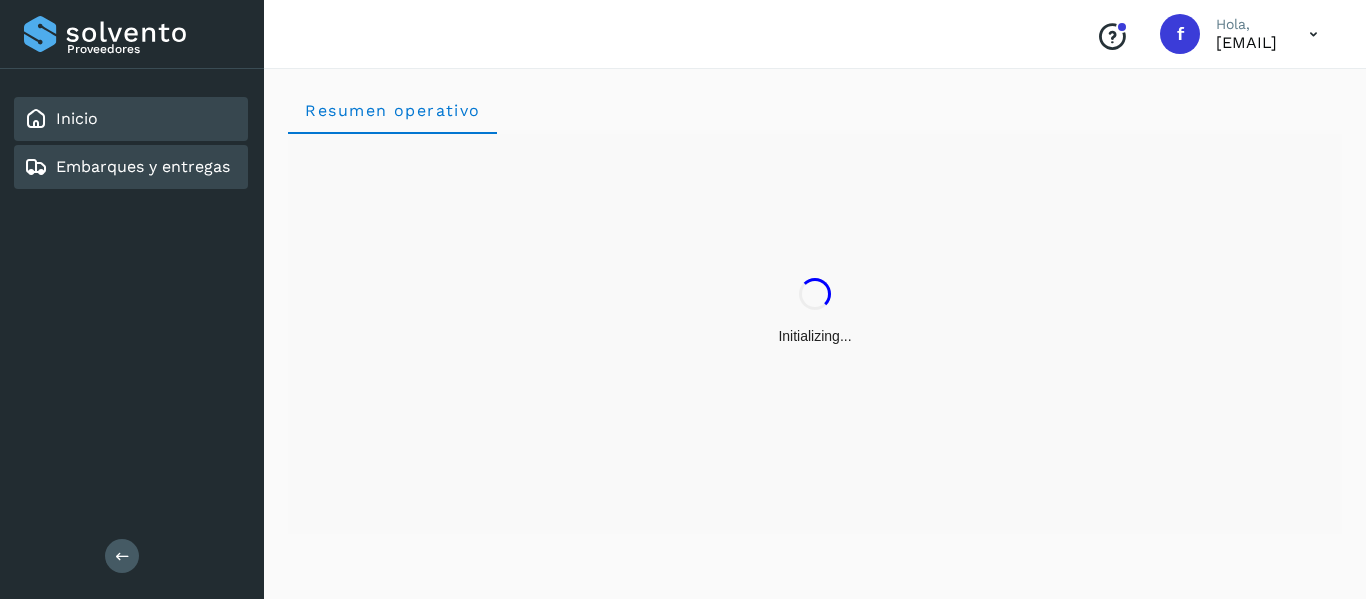 click on "Embarques y entregas" at bounding box center [143, 166] 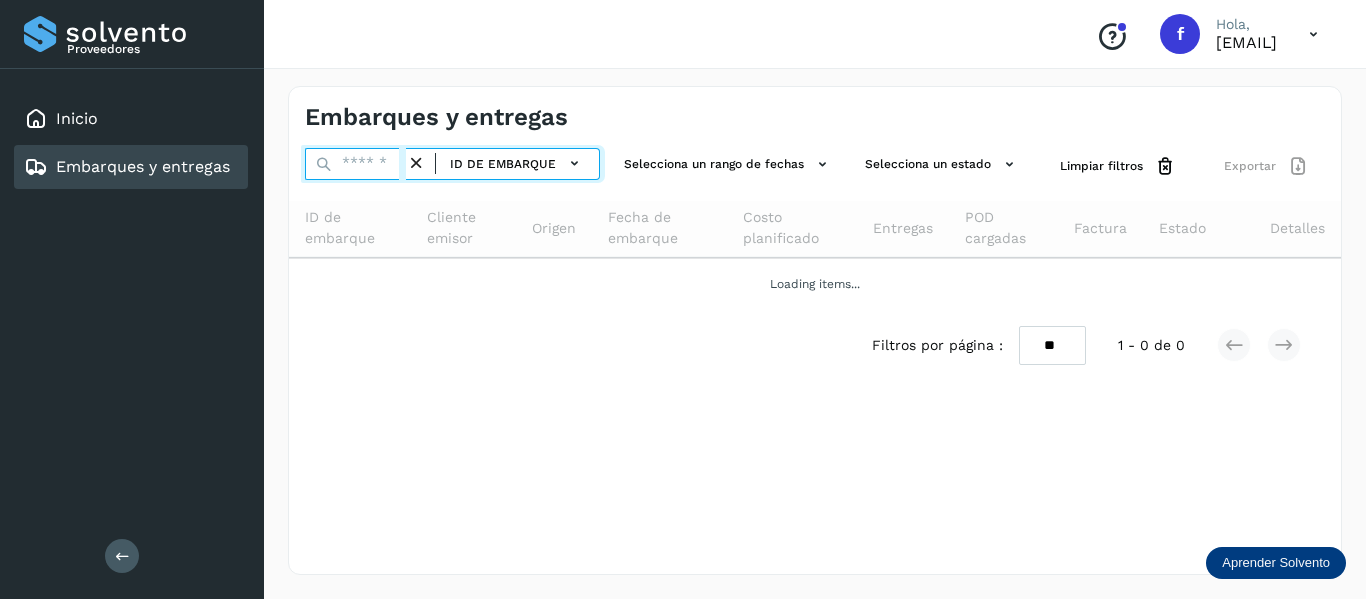 click at bounding box center [355, 164] 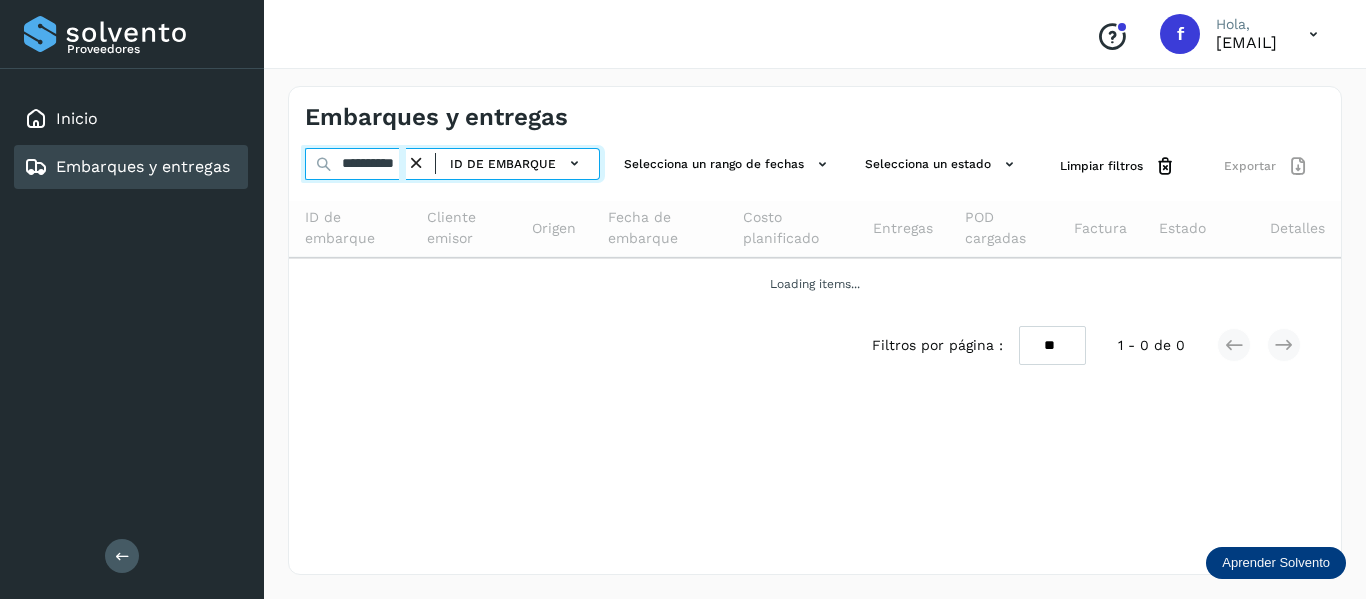 scroll, scrollTop: 0, scrollLeft: 19, axis: horizontal 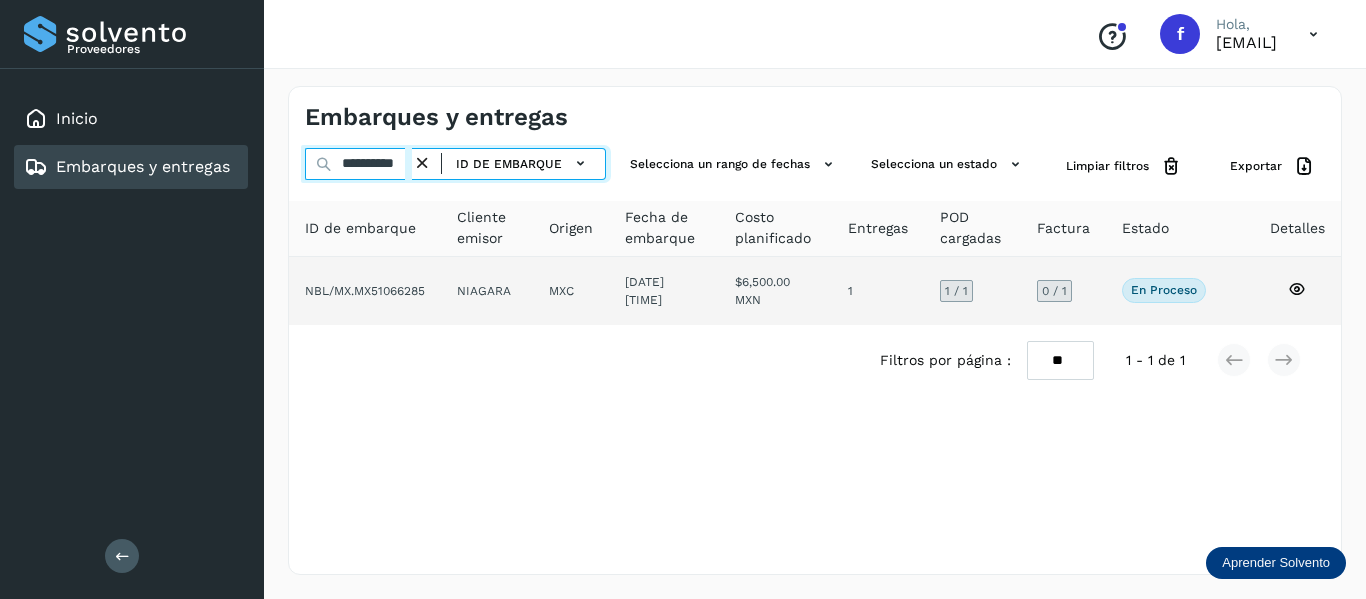 type on "**********" 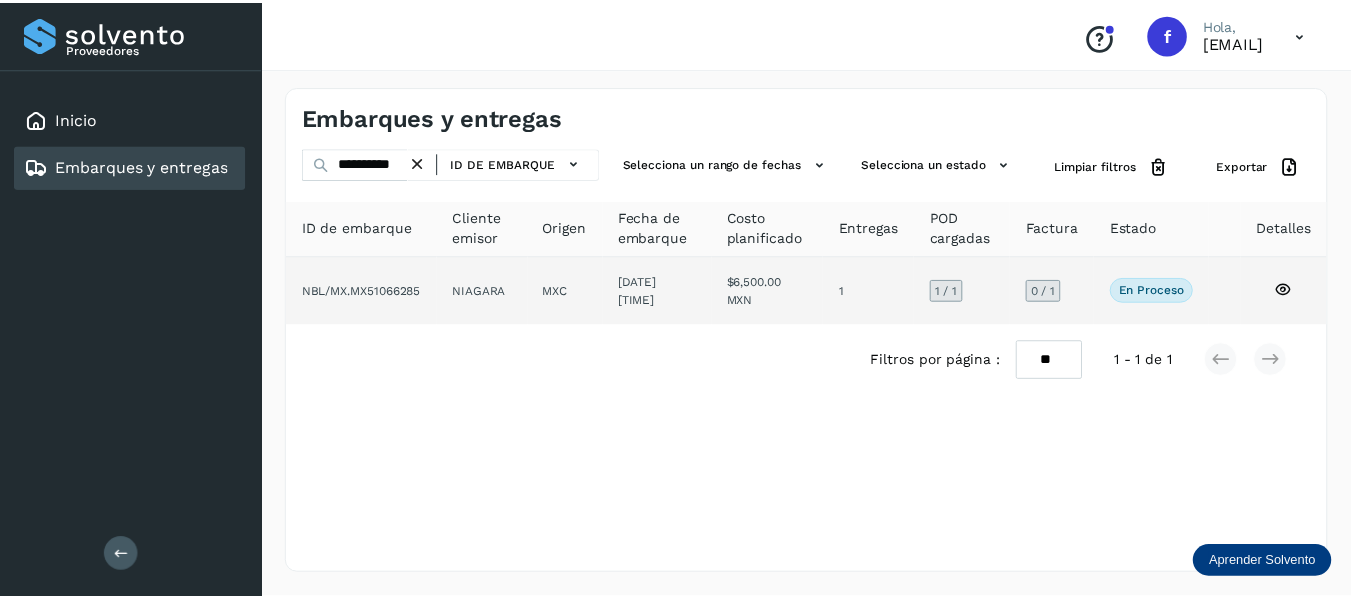scroll, scrollTop: 0, scrollLeft: 0, axis: both 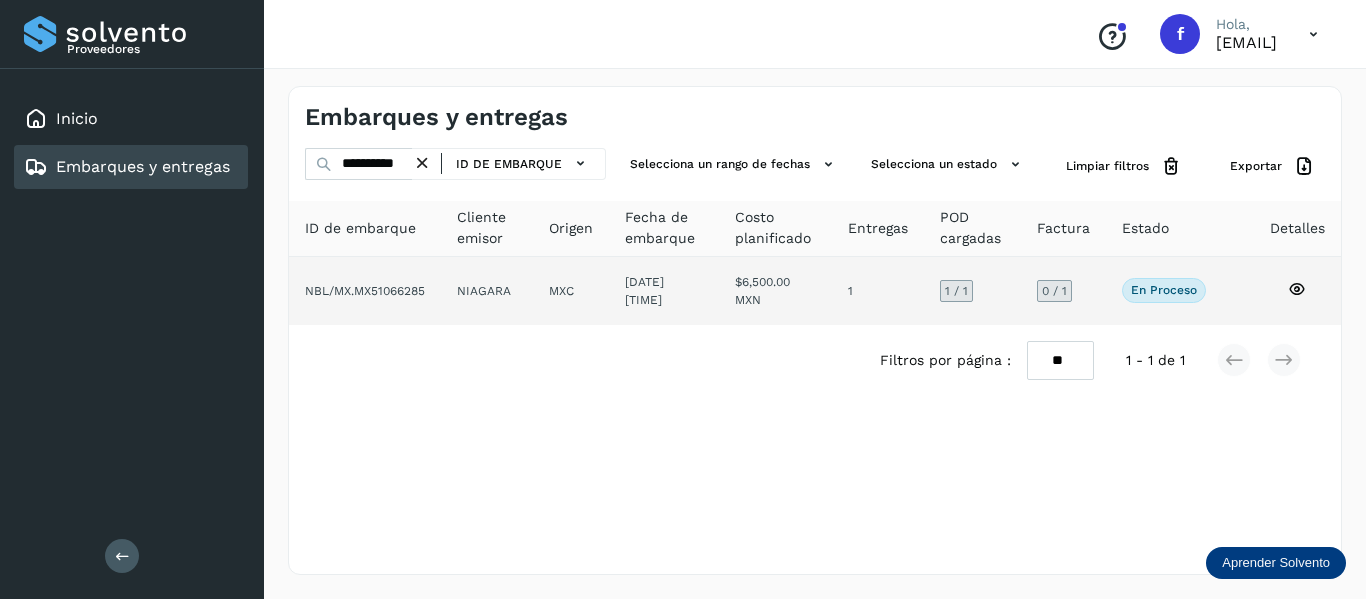 click 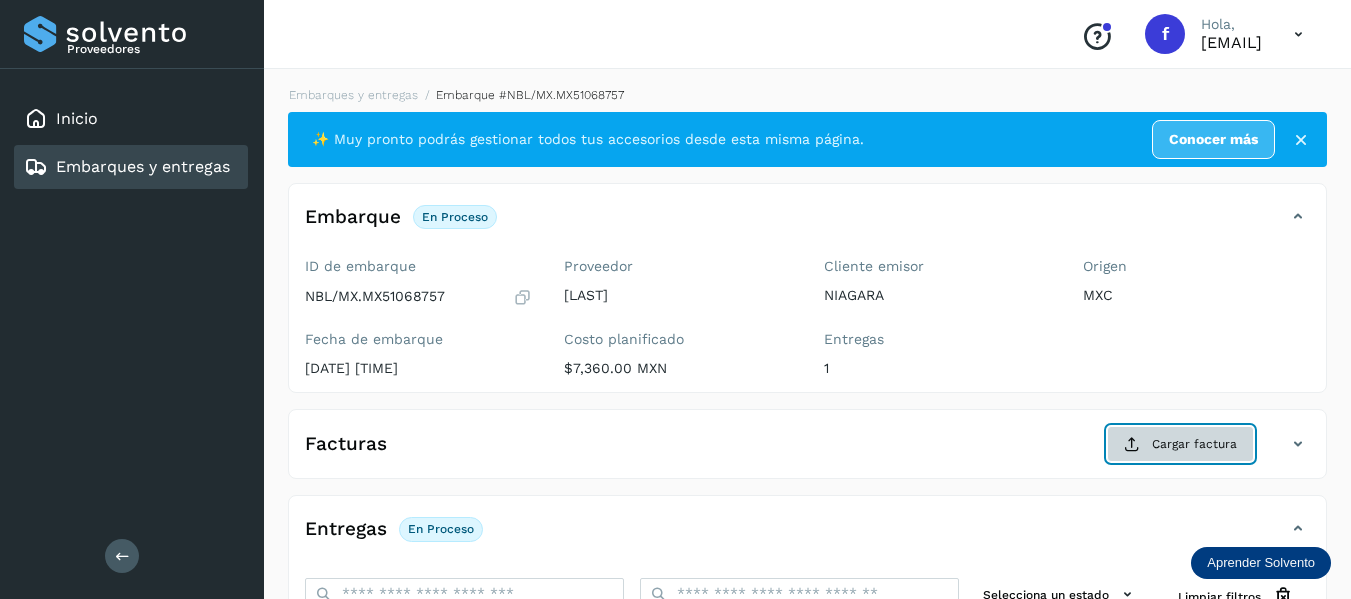 click on "Cargar factura" at bounding box center [1180, 444] 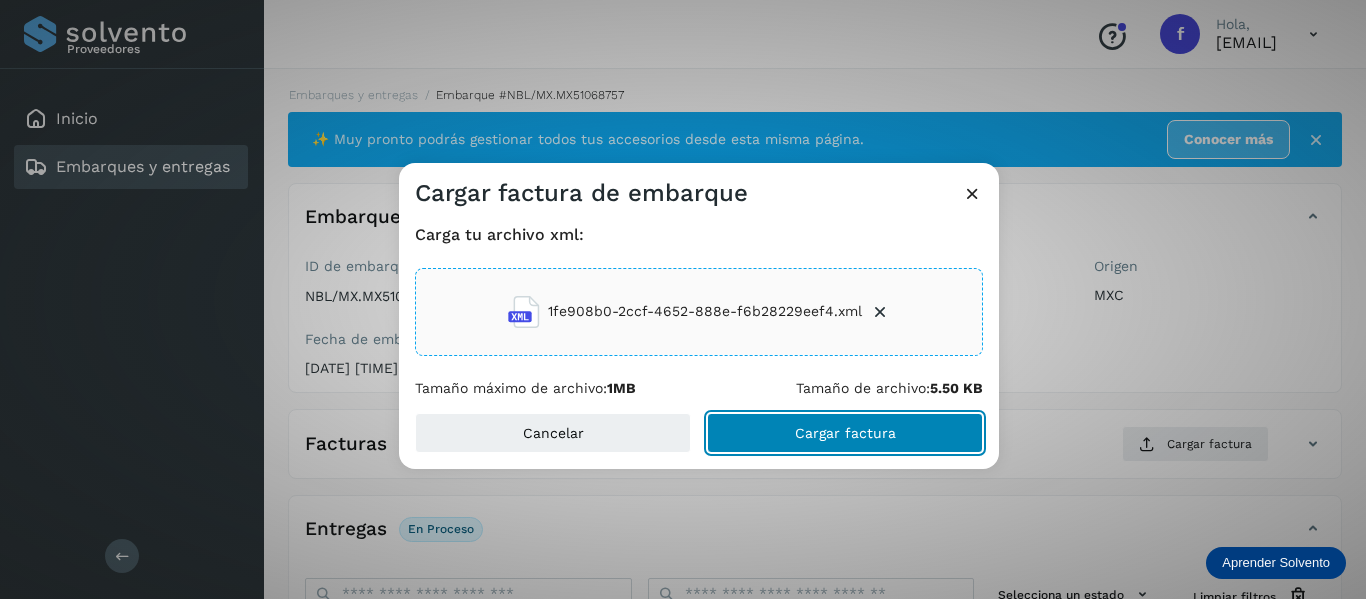 click on "Cargar factura" 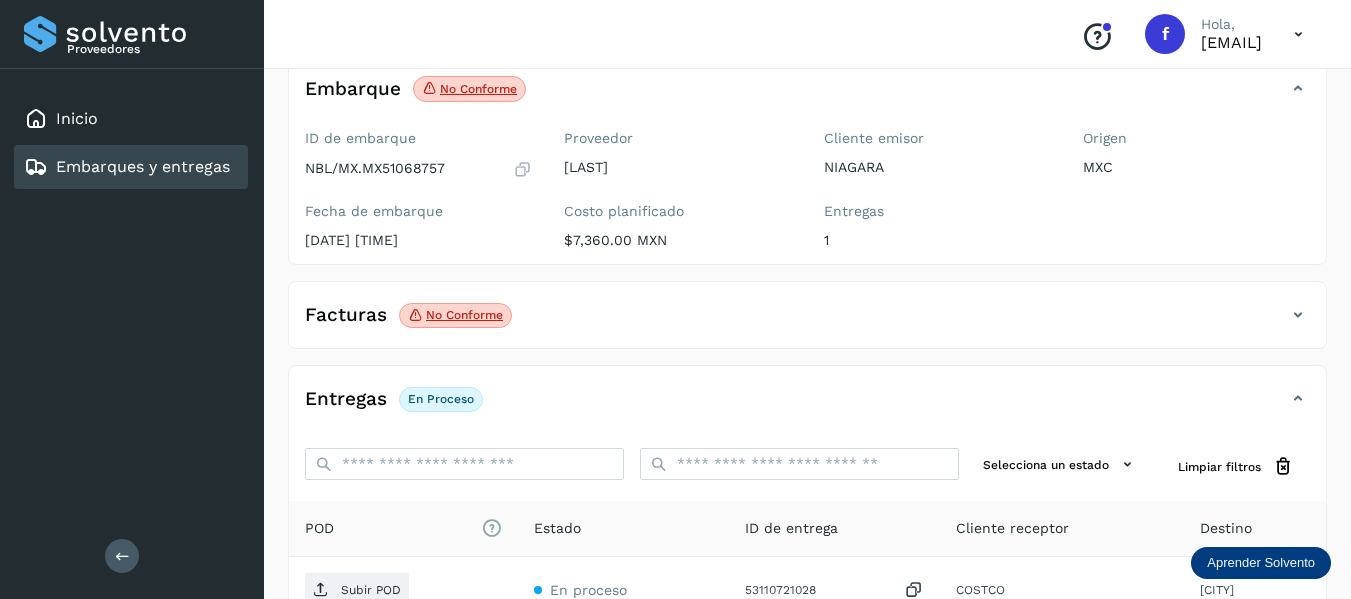 scroll, scrollTop: 100, scrollLeft: 0, axis: vertical 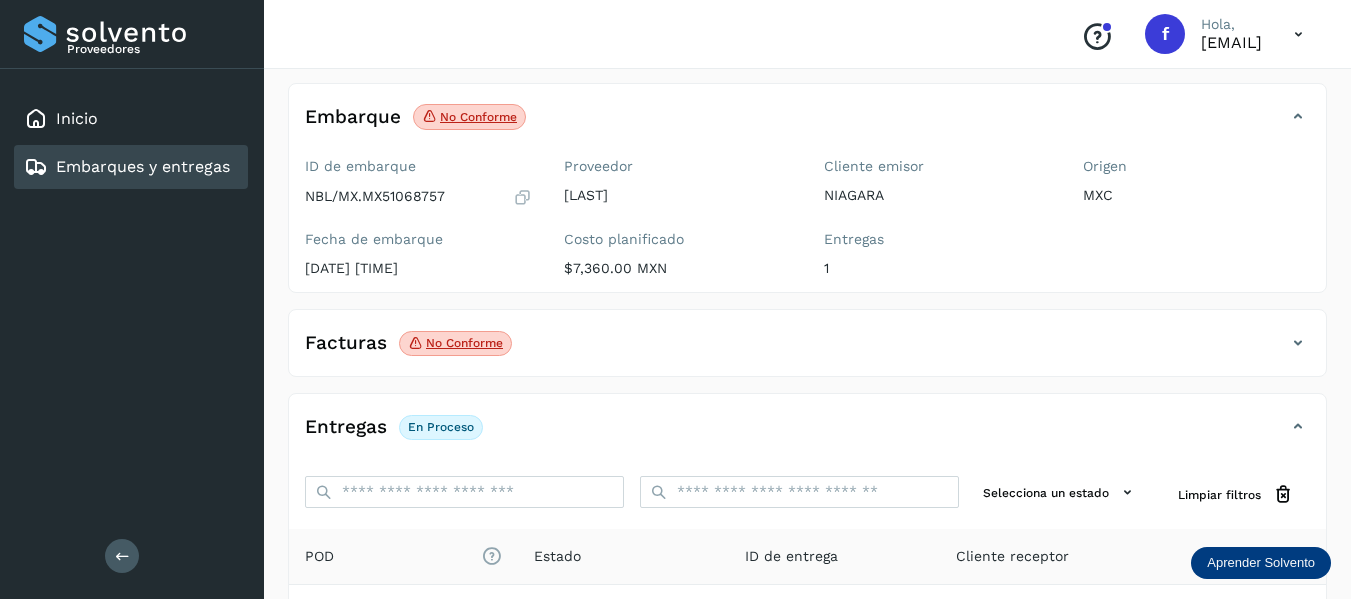 click on "Embarques y entregas" at bounding box center [127, 167] 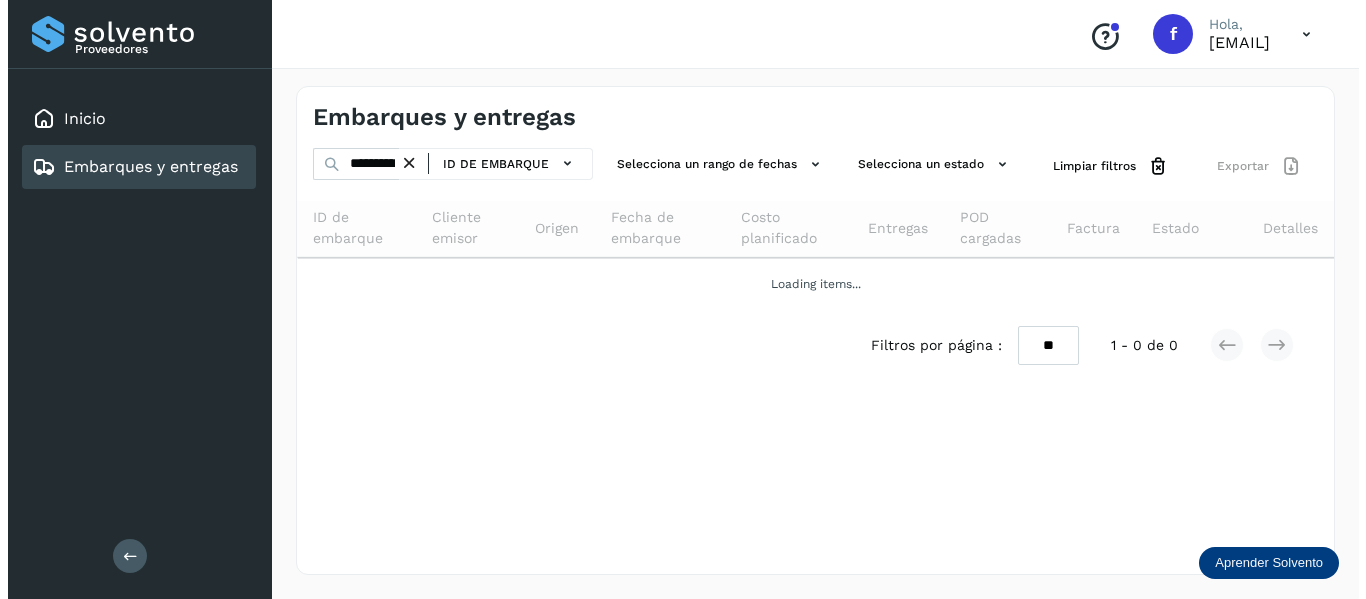 scroll, scrollTop: 0, scrollLeft: 0, axis: both 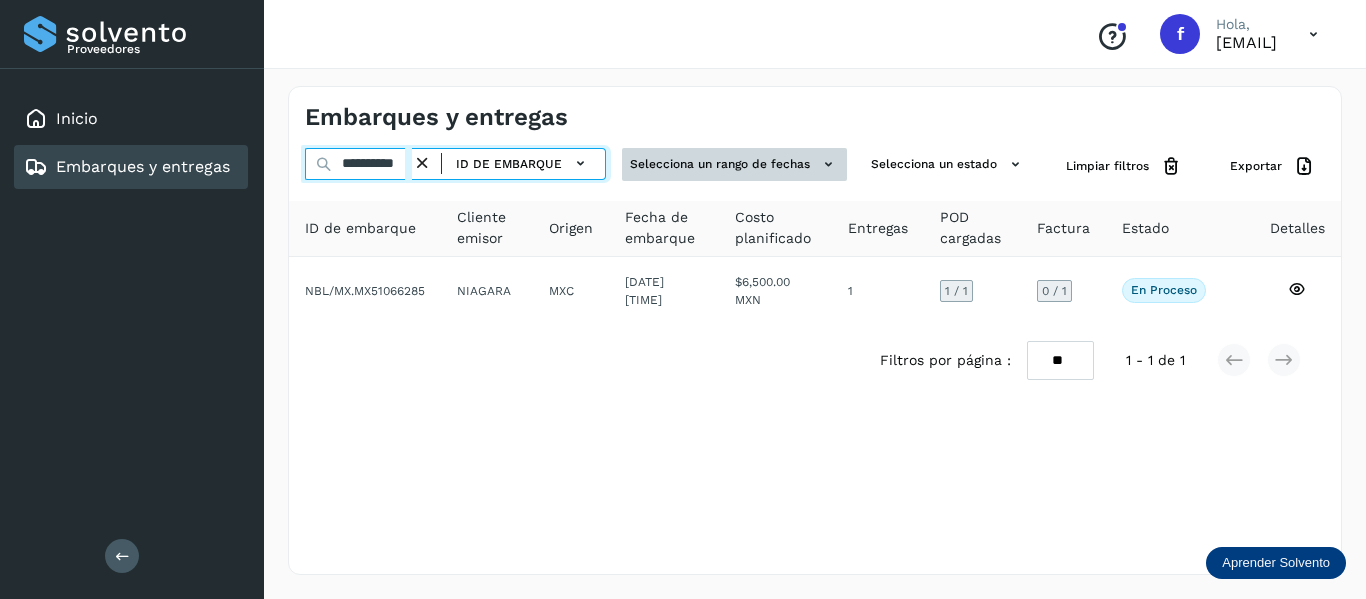 drag, startPoint x: 340, startPoint y: 150, endPoint x: 640, endPoint y: 164, distance: 300.32648 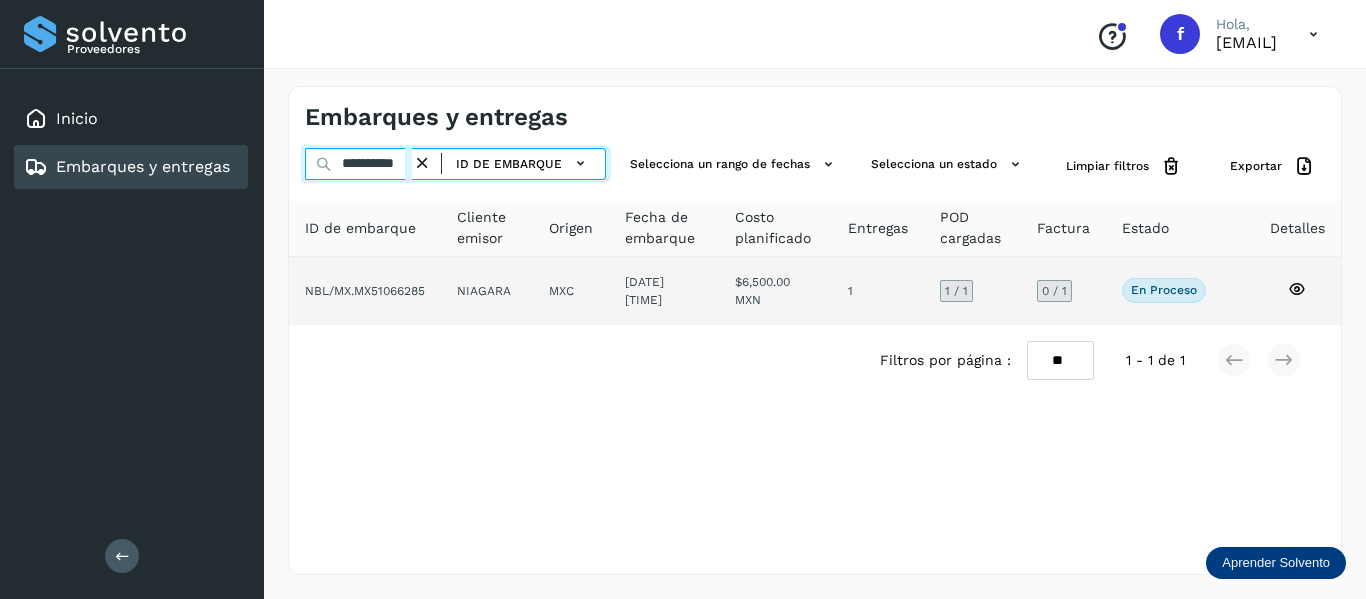 paste on "***" 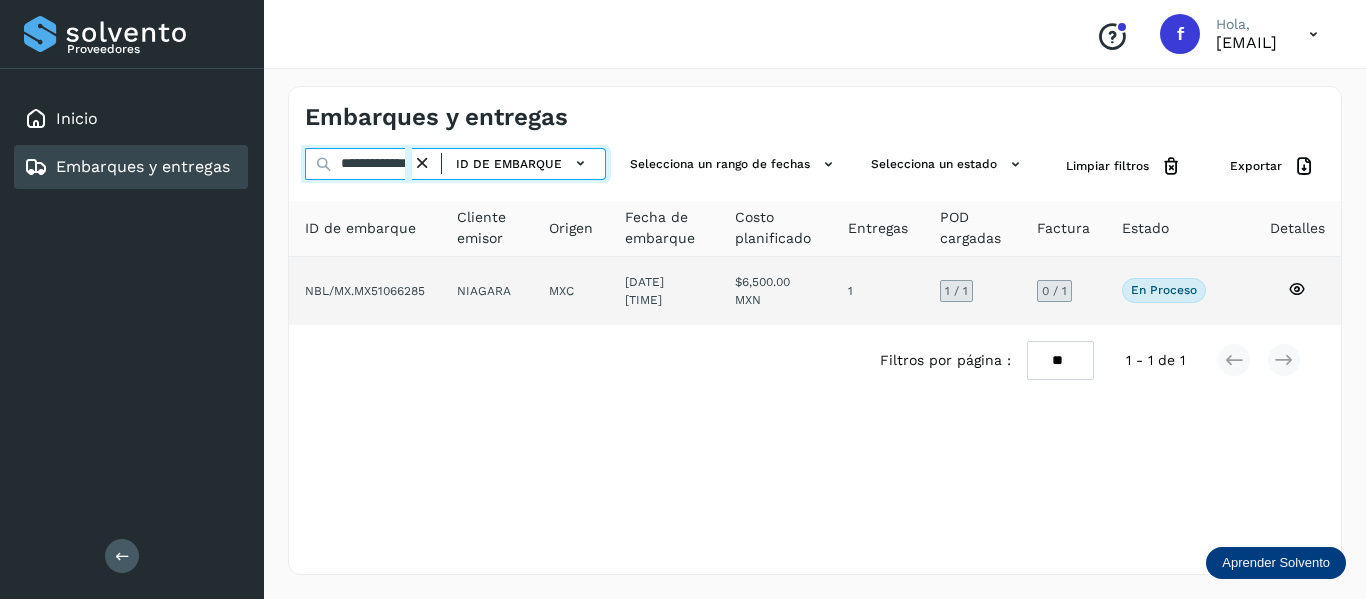 scroll, scrollTop: 0, scrollLeft: 43, axis: horizontal 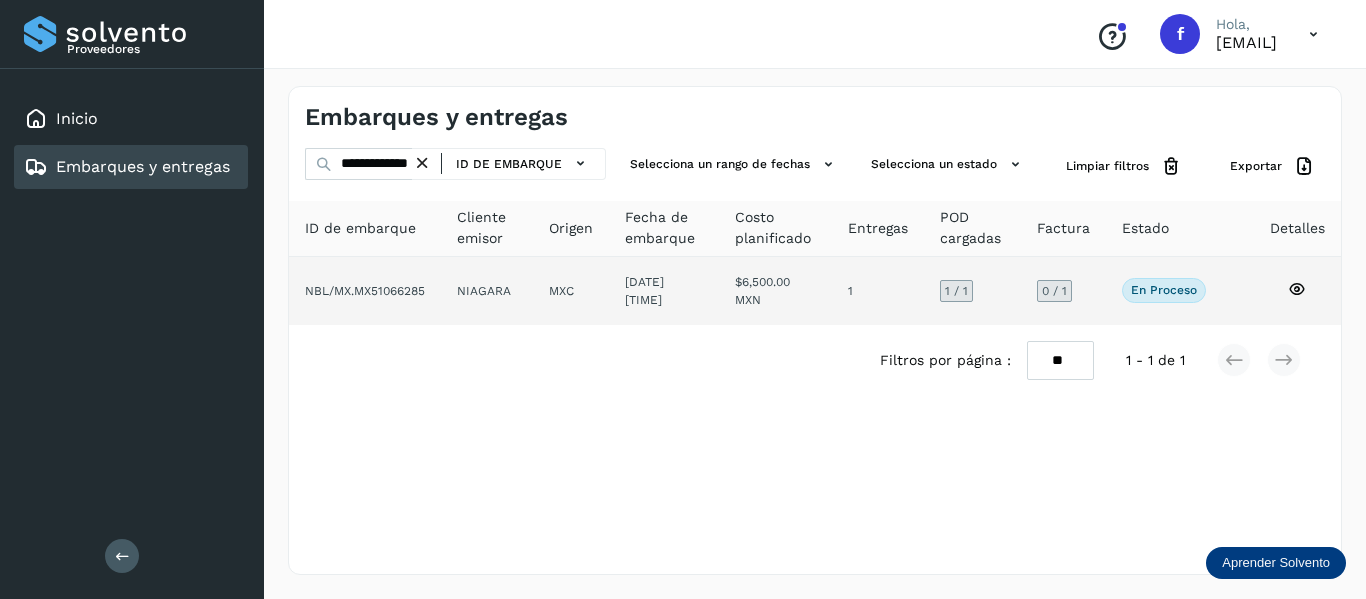 click 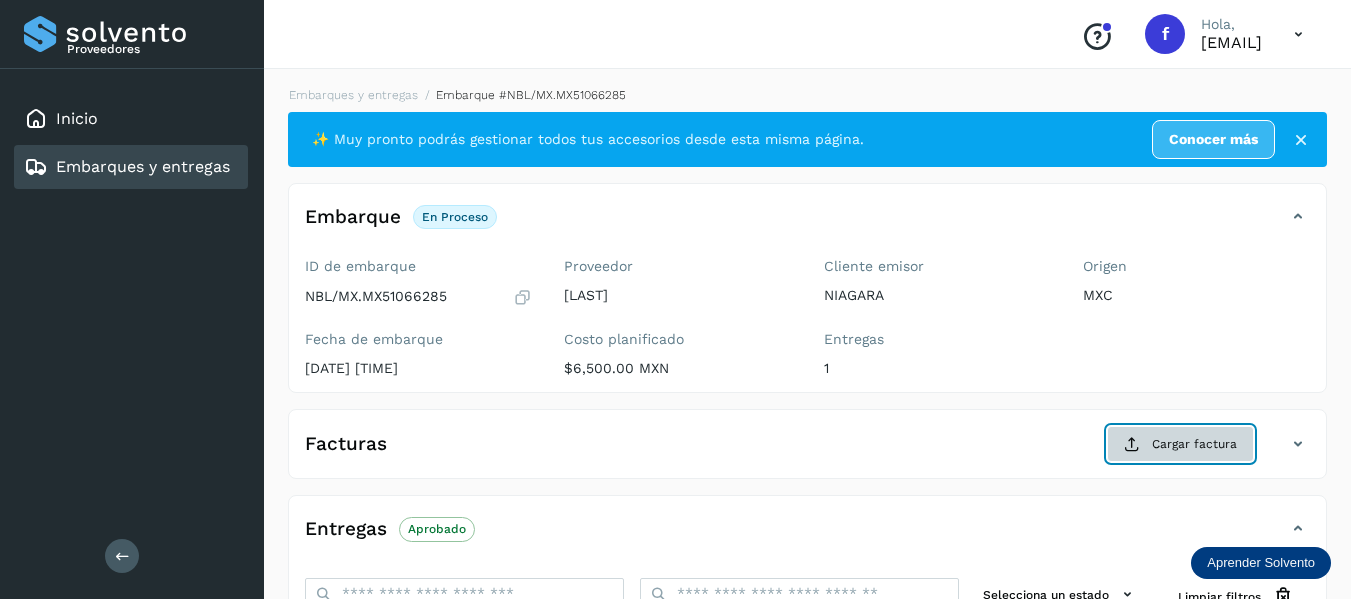 click on "Cargar factura" 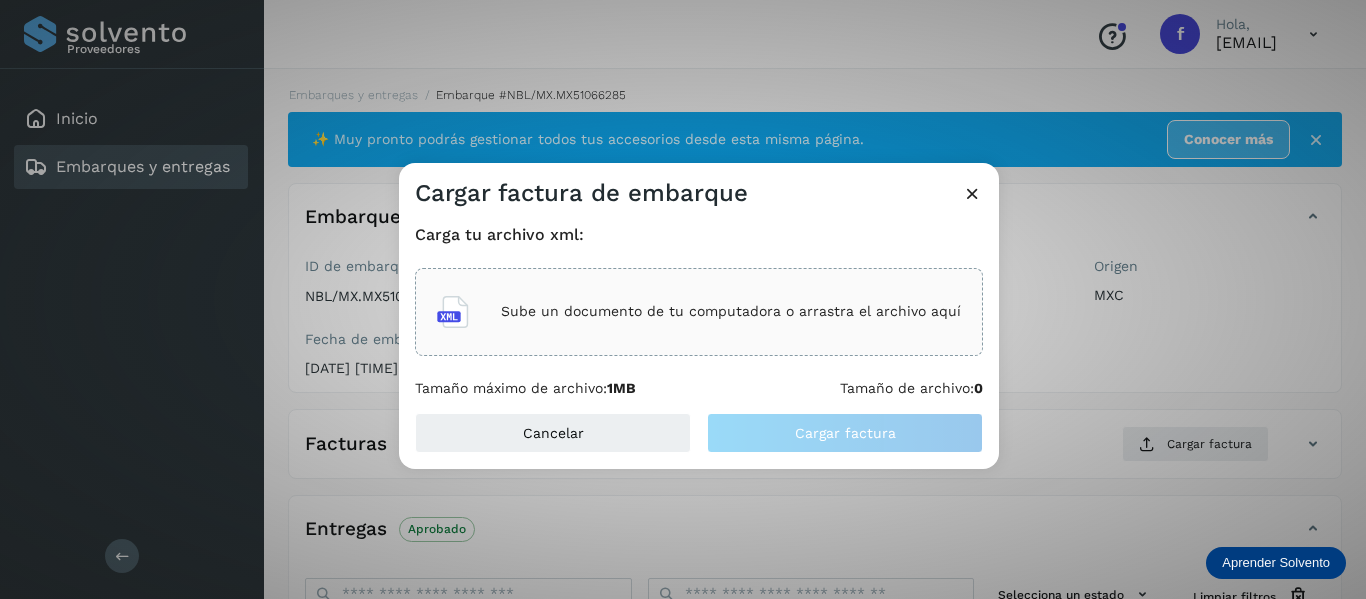 click at bounding box center (972, 196) 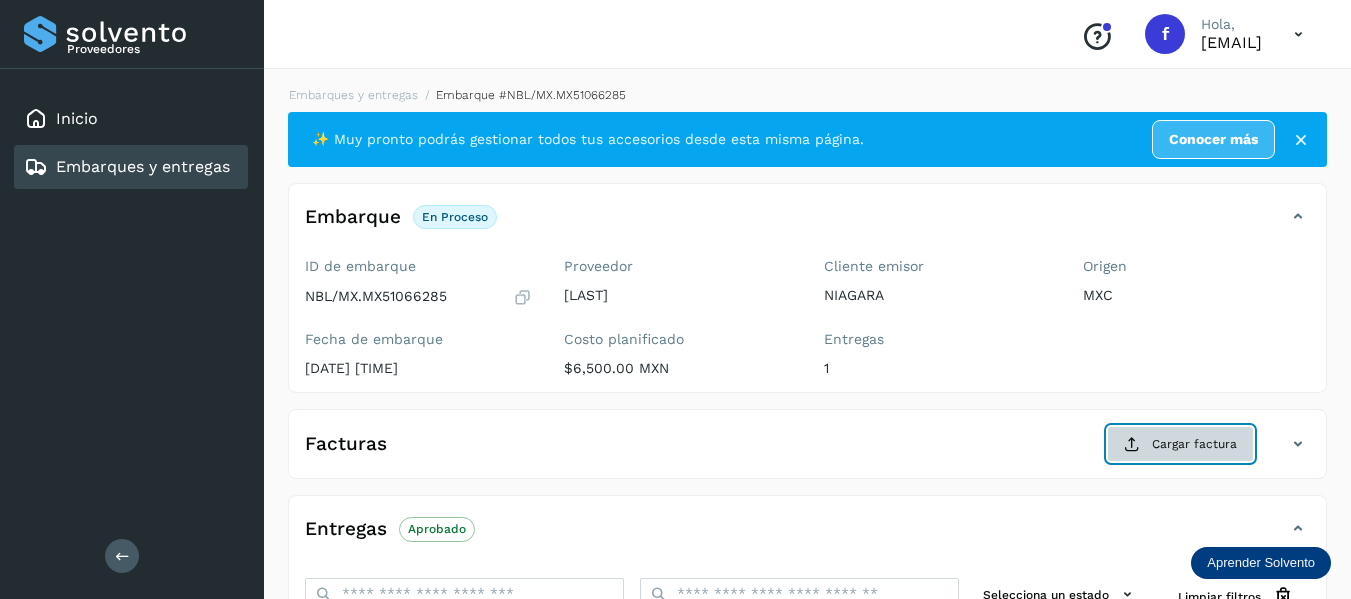click on "Cargar factura" at bounding box center [1180, 444] 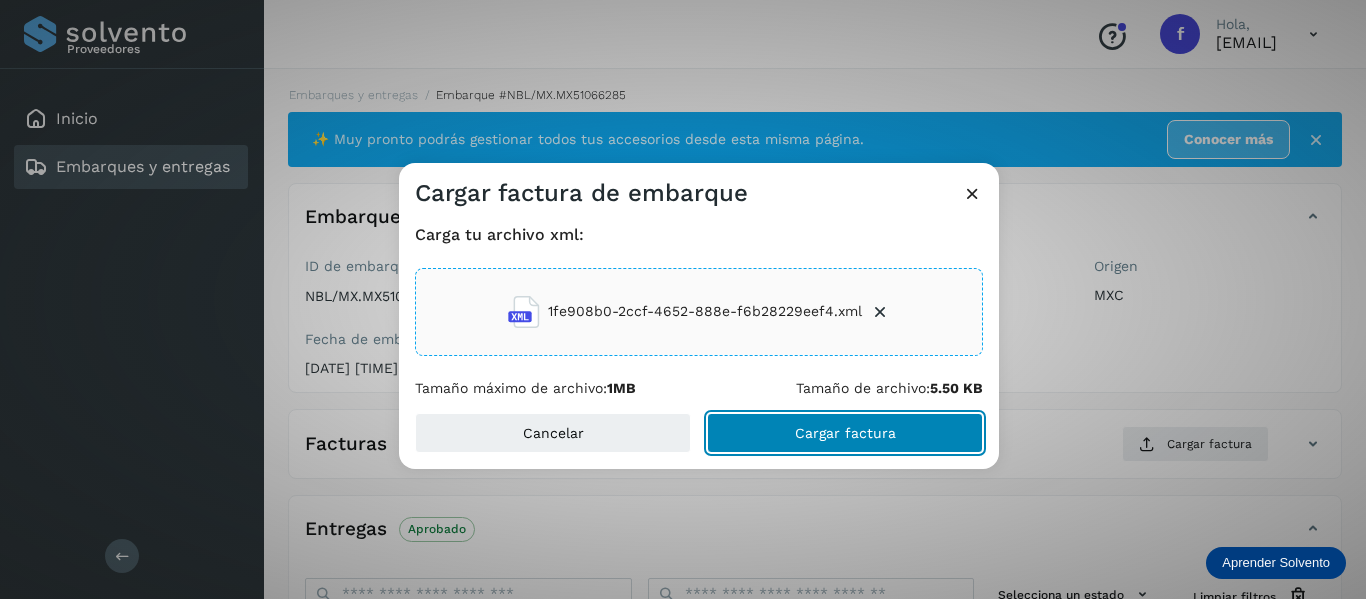 click on "Cargar factura" 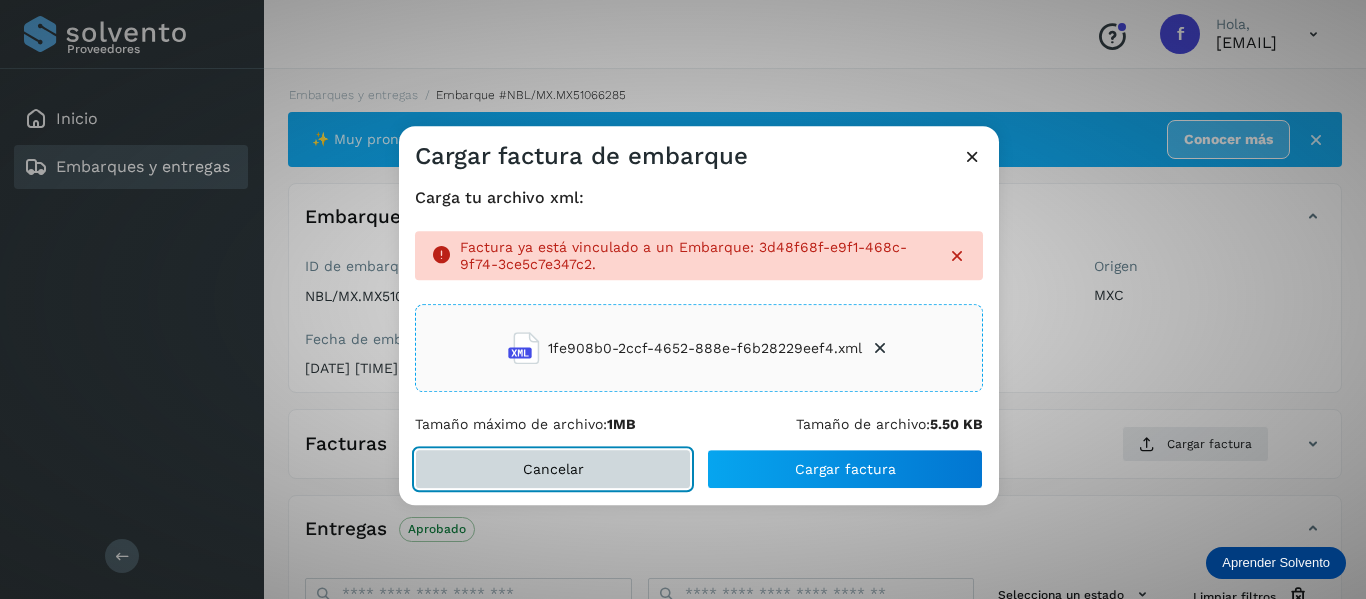 click on "Cancelar" 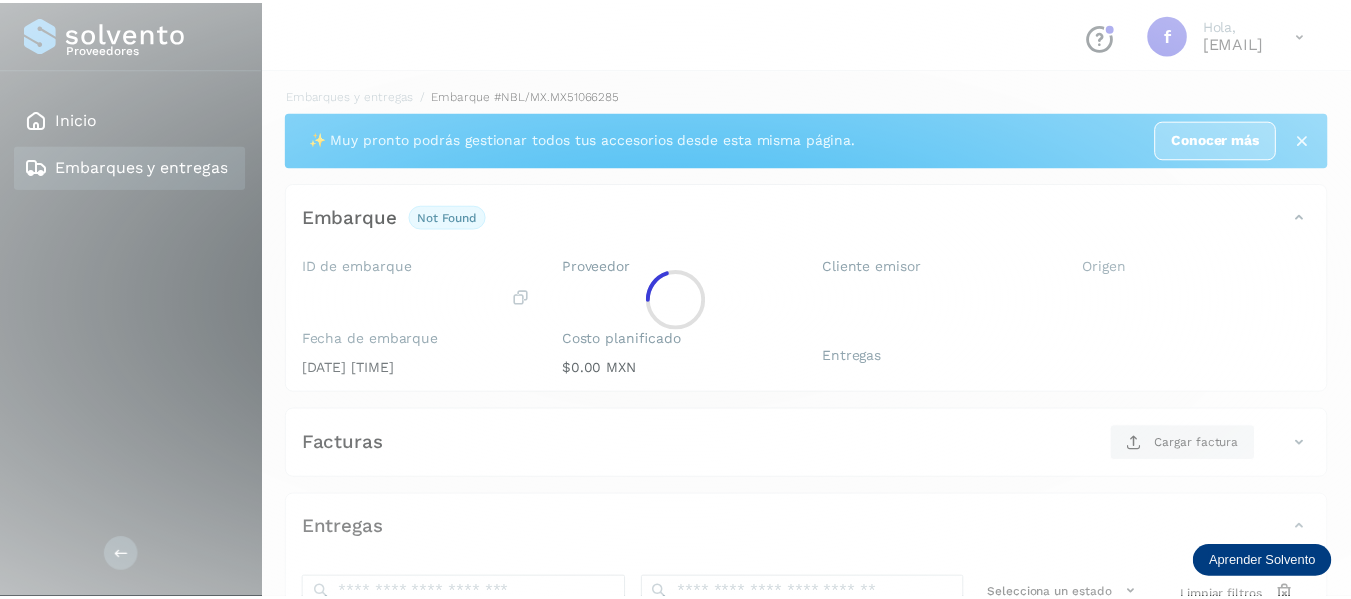 scroll, scrollTop: 100, scrollLeft: 0, axis: vertical 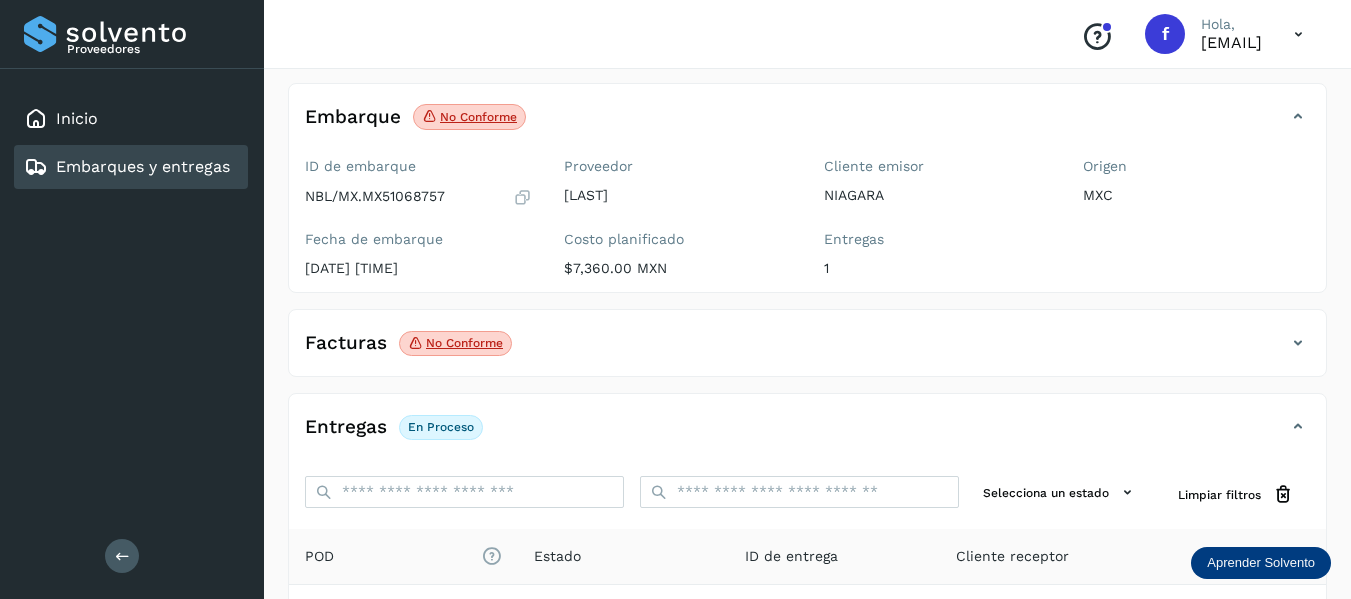 click at bounding box center (1298, 343) 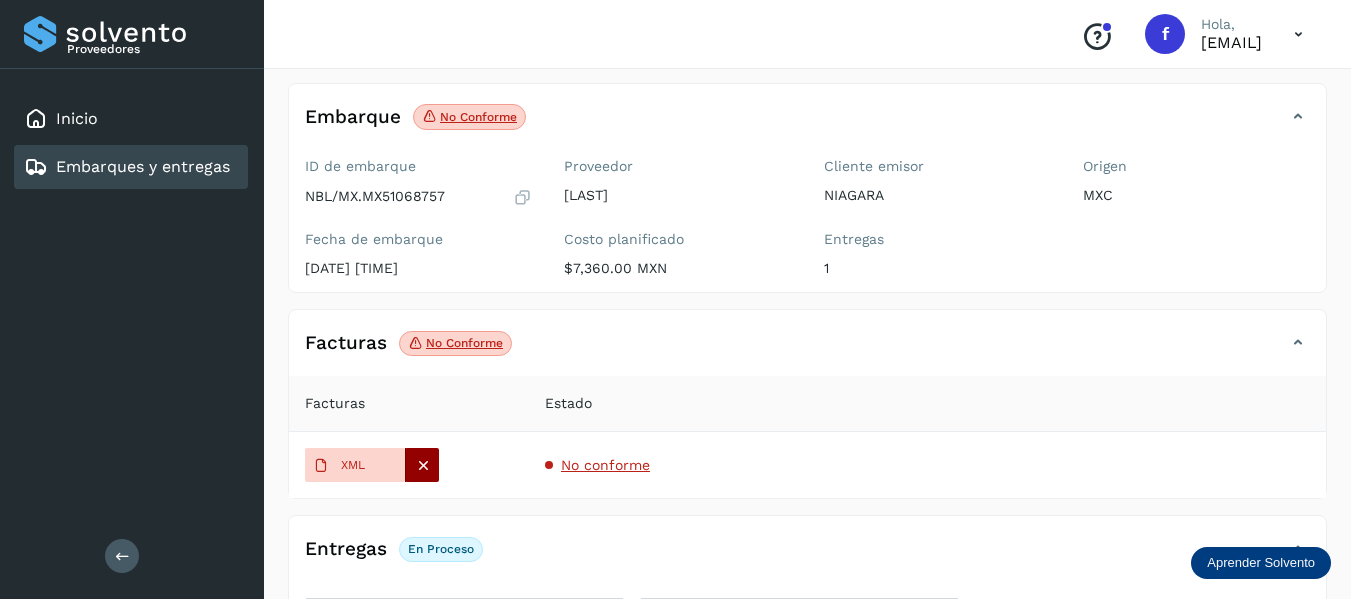 click 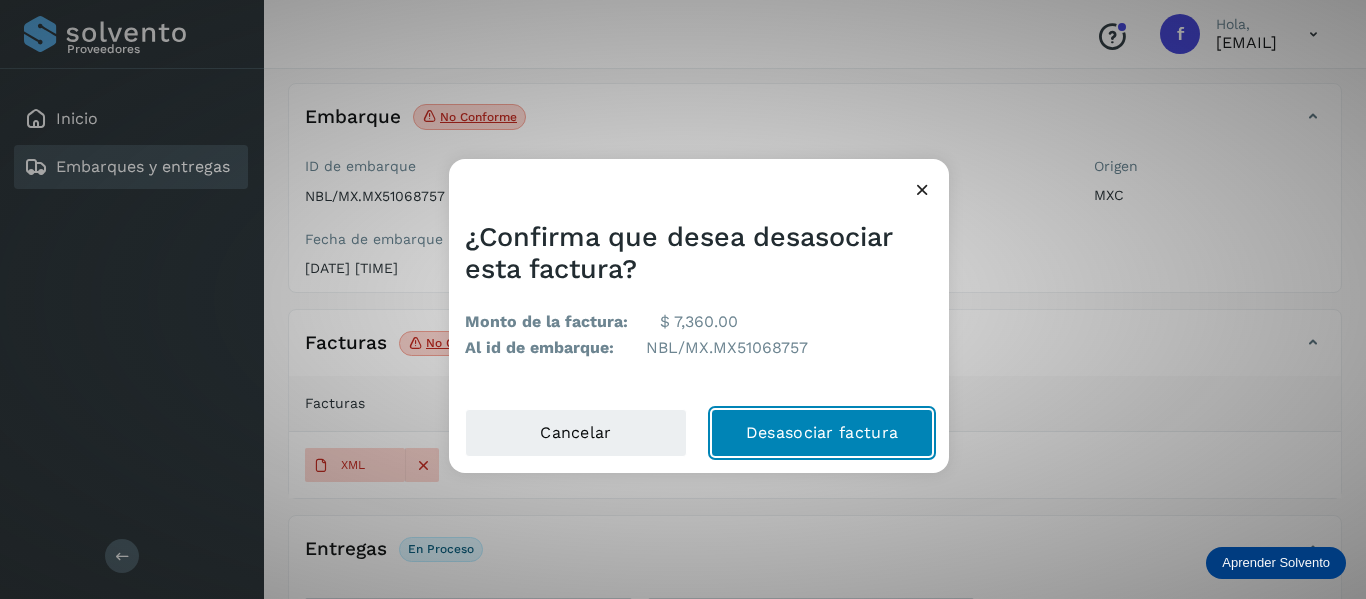 click on "Desasociar factura" 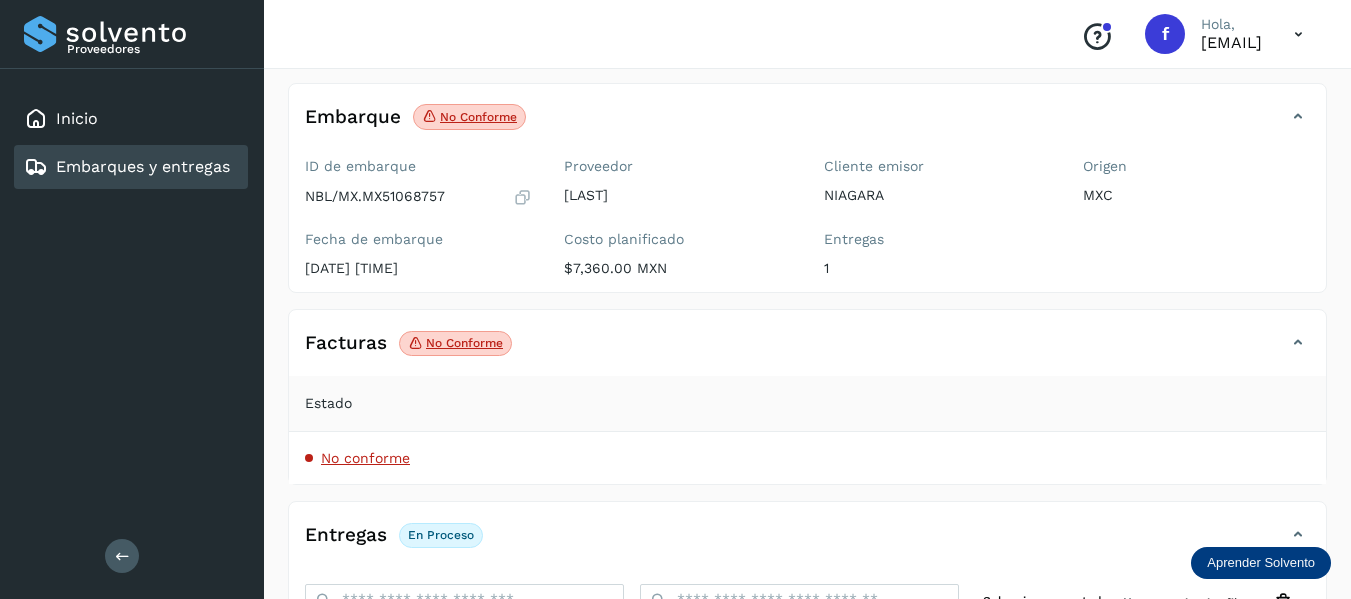 click on "Embarques y entregas" at bounding box center [143, 166] 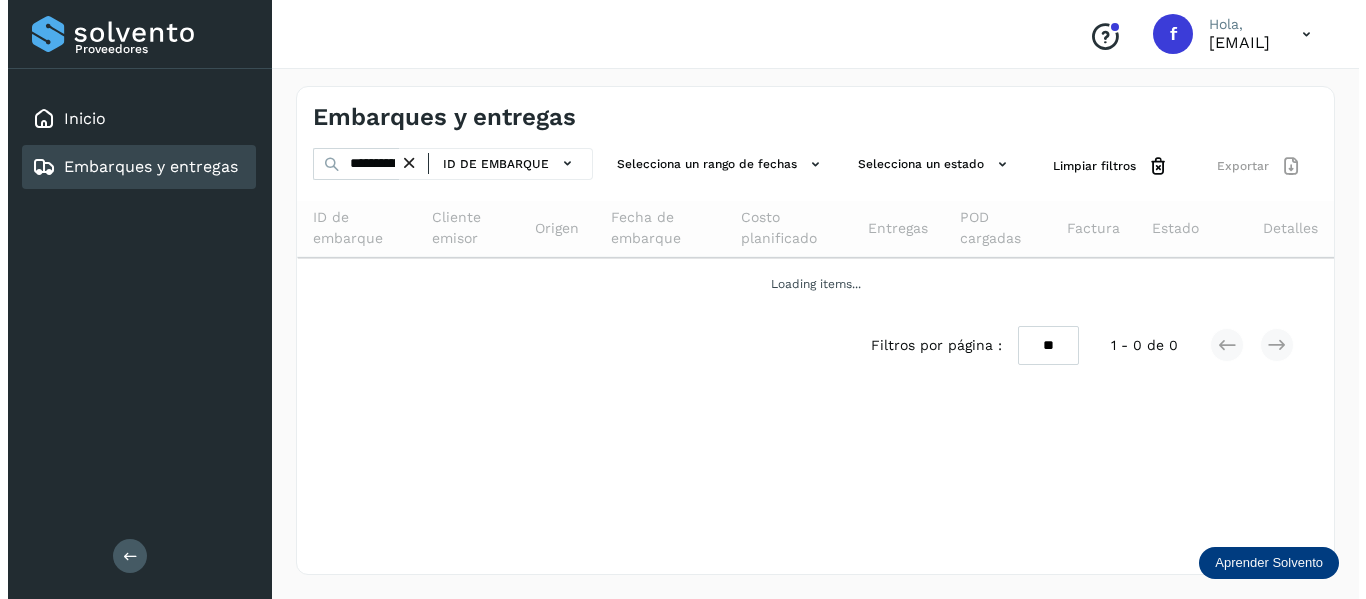 scroll, scrollTop: 0, scrollLeft: 0, axis: both 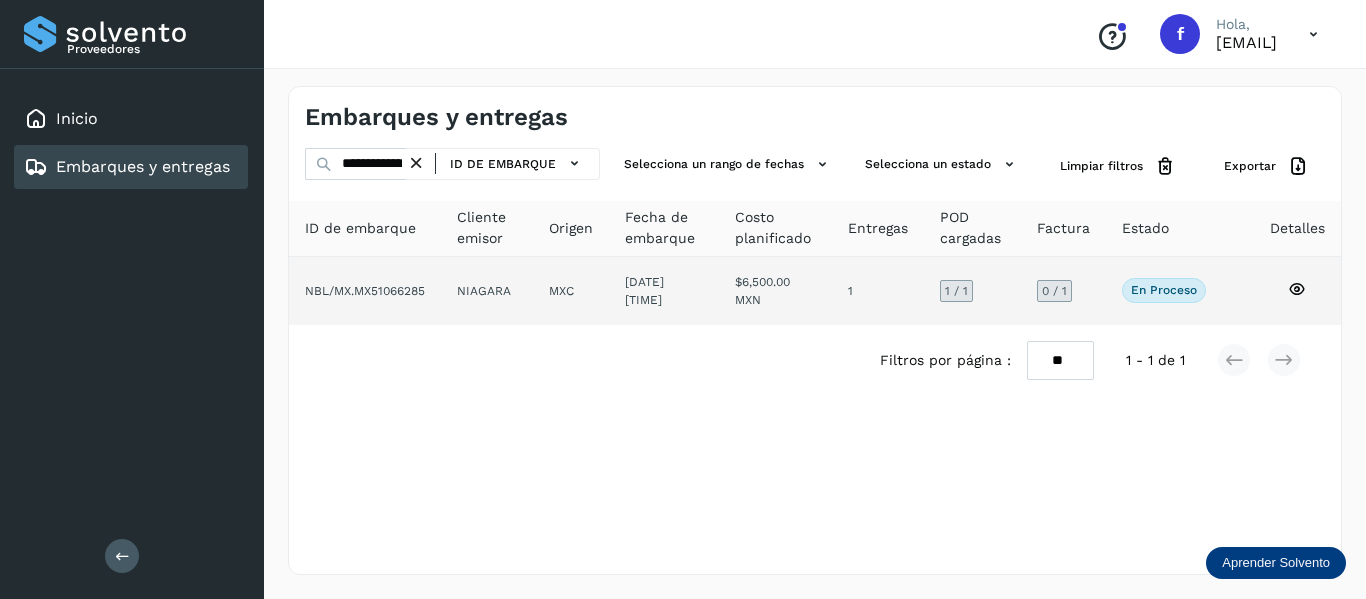 click 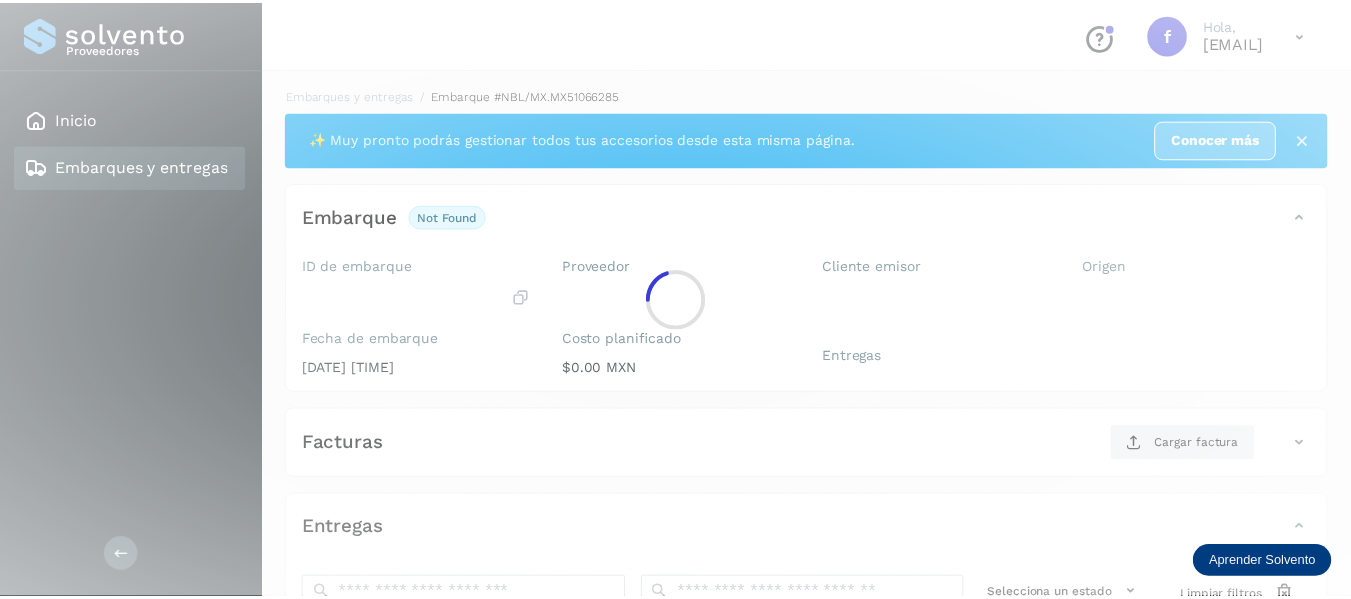 scroll, scrollTop: 100, scrollLeft: 0, axis: vertical 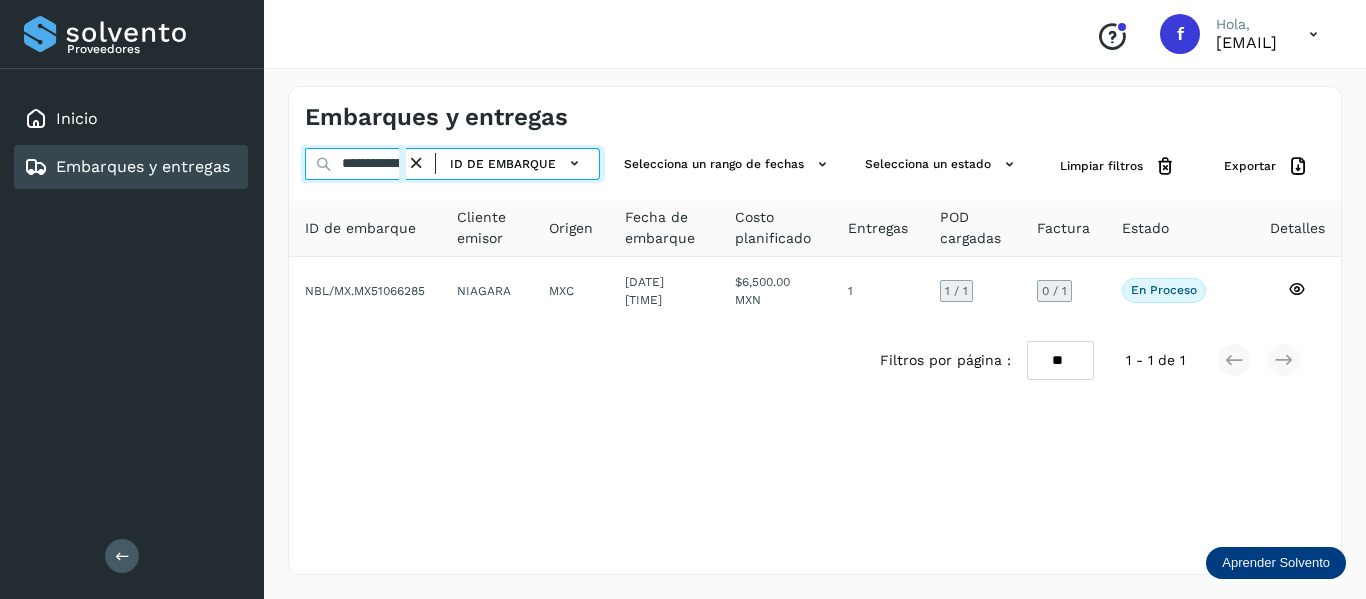 click on "**********" at bounding box center (355, 164) 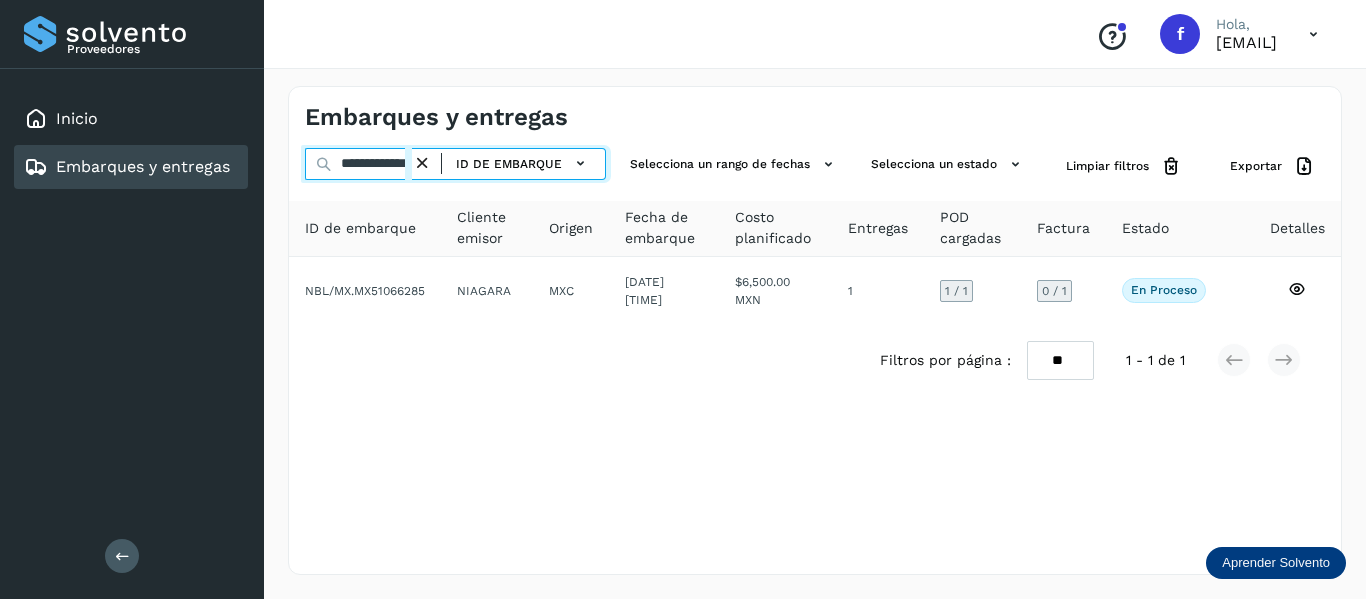 drag, startPoint x: 339, startPoint y: 168, endPoint x: 474, endPoint y: 197, distance: 138.07968 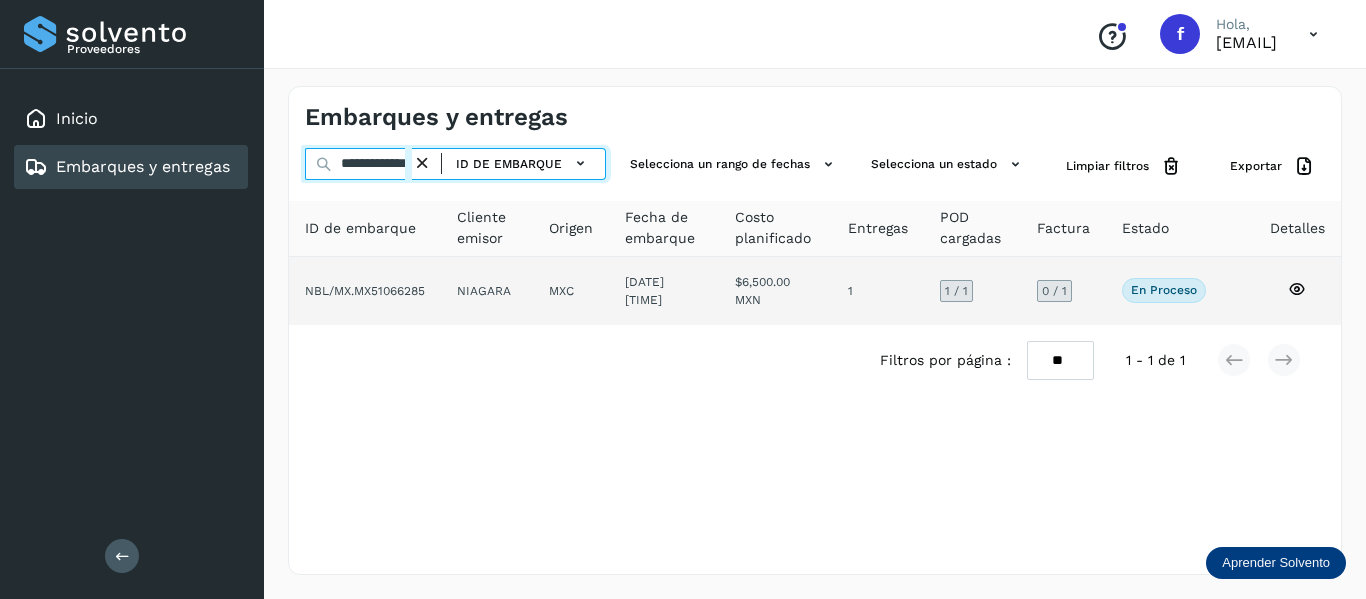 paste 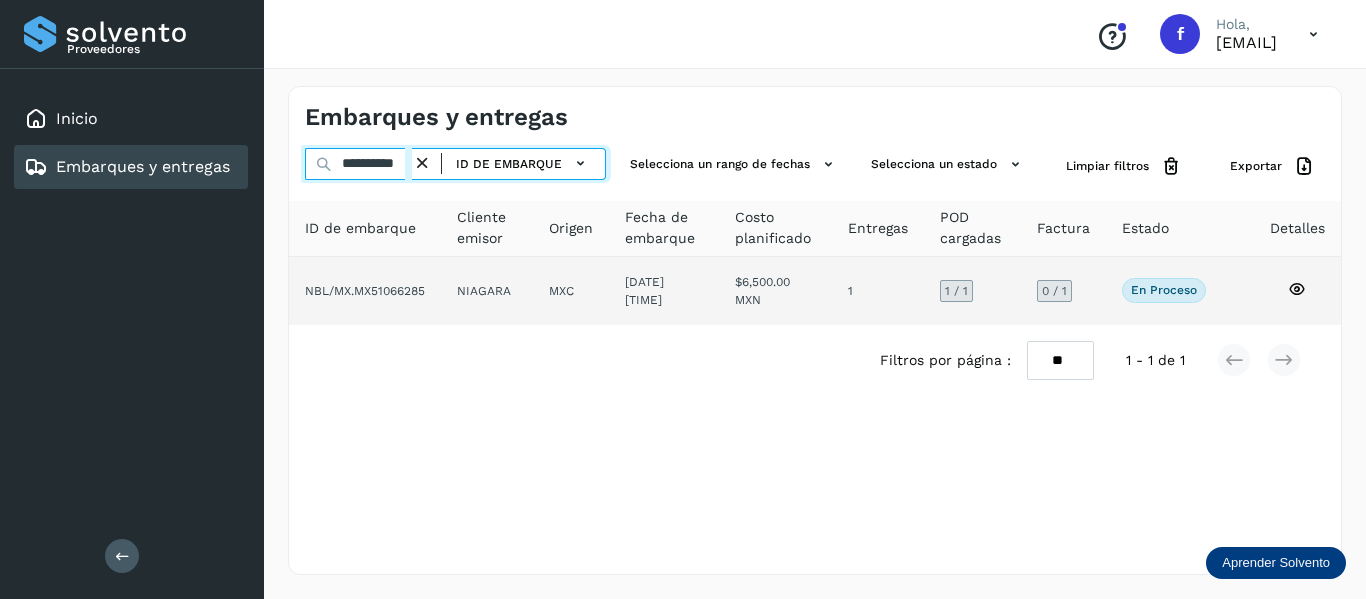 scroll, scrollTop: 0, scrollLeft: 16, axis: horizontal 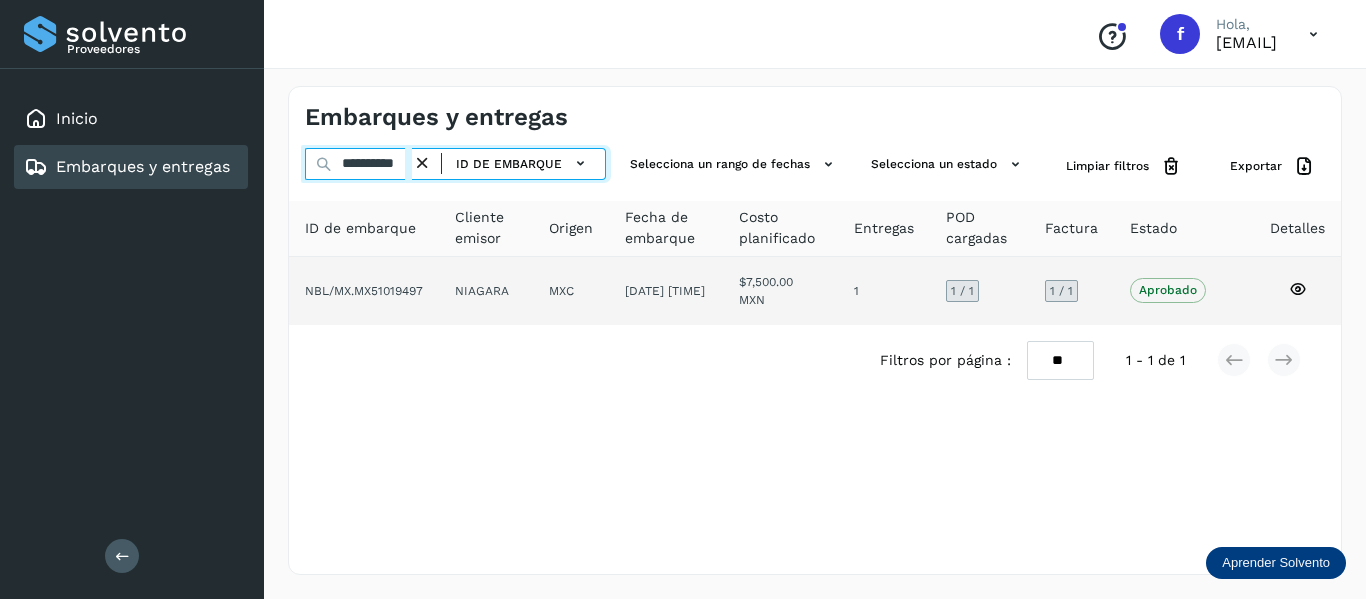 type on "**********" 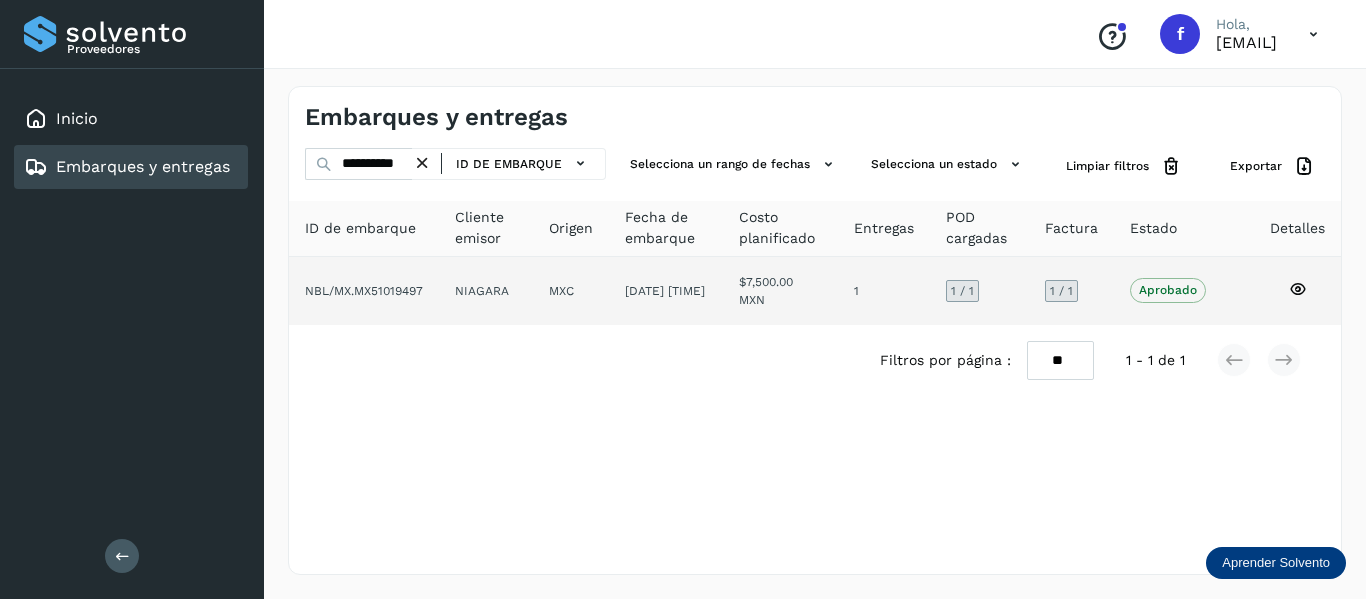 scroll, scrollTop: 0, scrollLeft: 0, axis: both 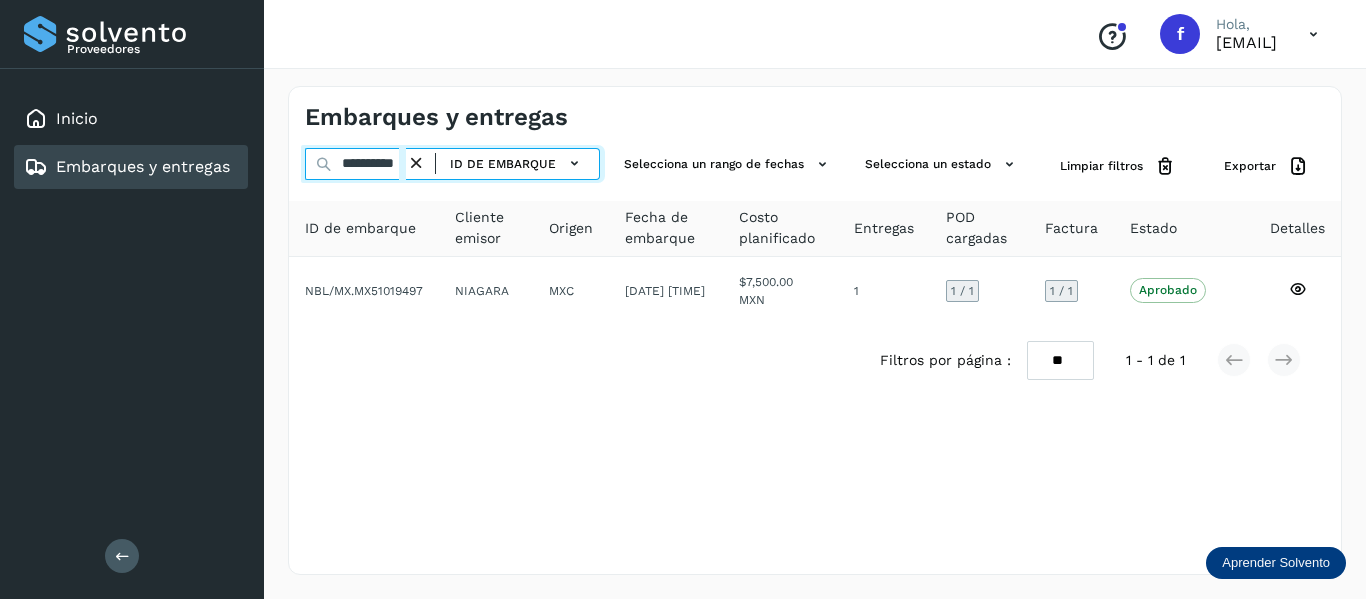 drag, startPoint x: 334, startPoint y: 156, endPoint x: 503, endPoint y: 187, distance: 171.81967 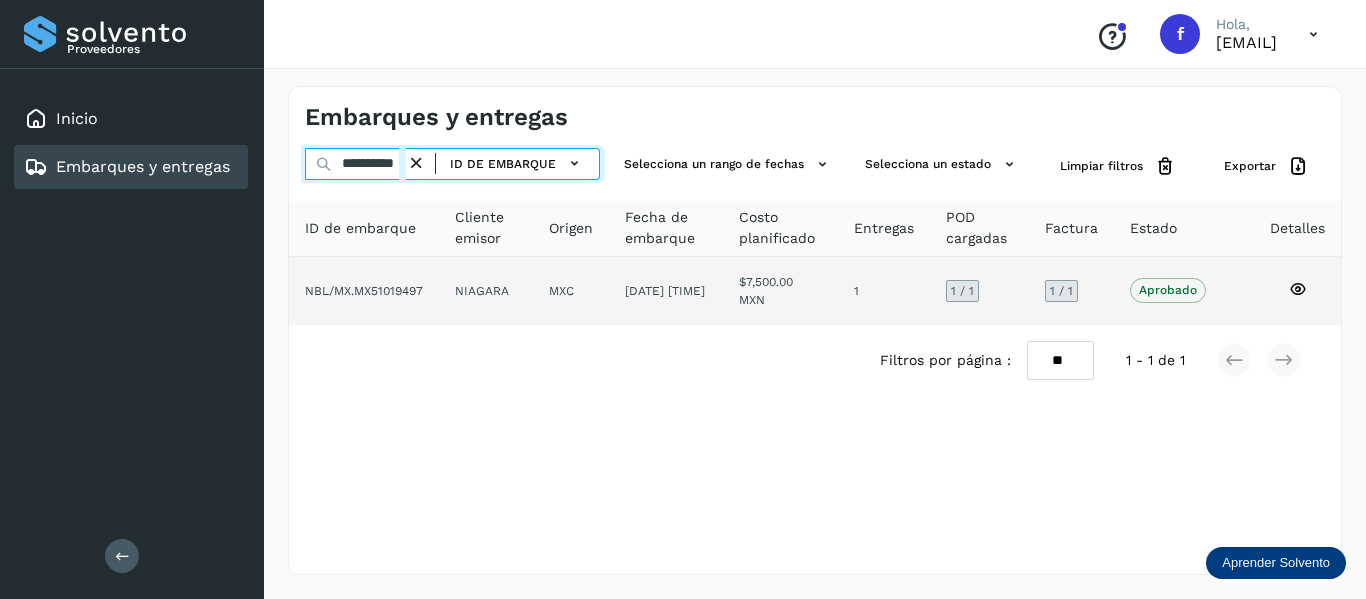 paste 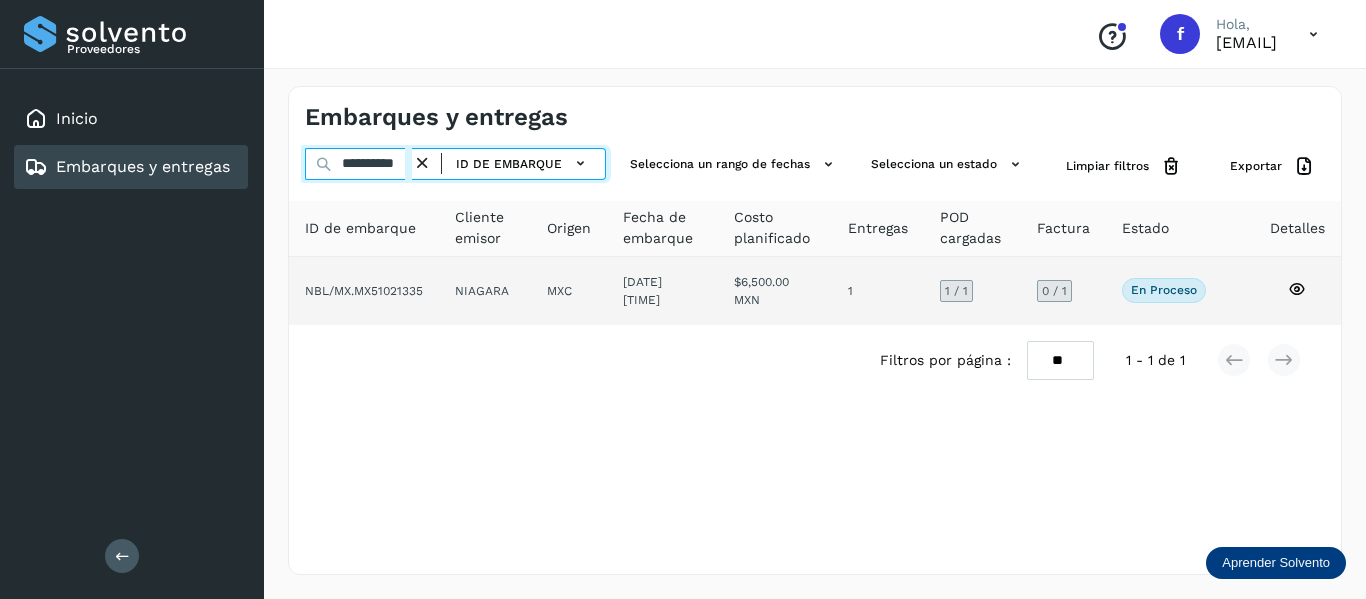 type on "**********" 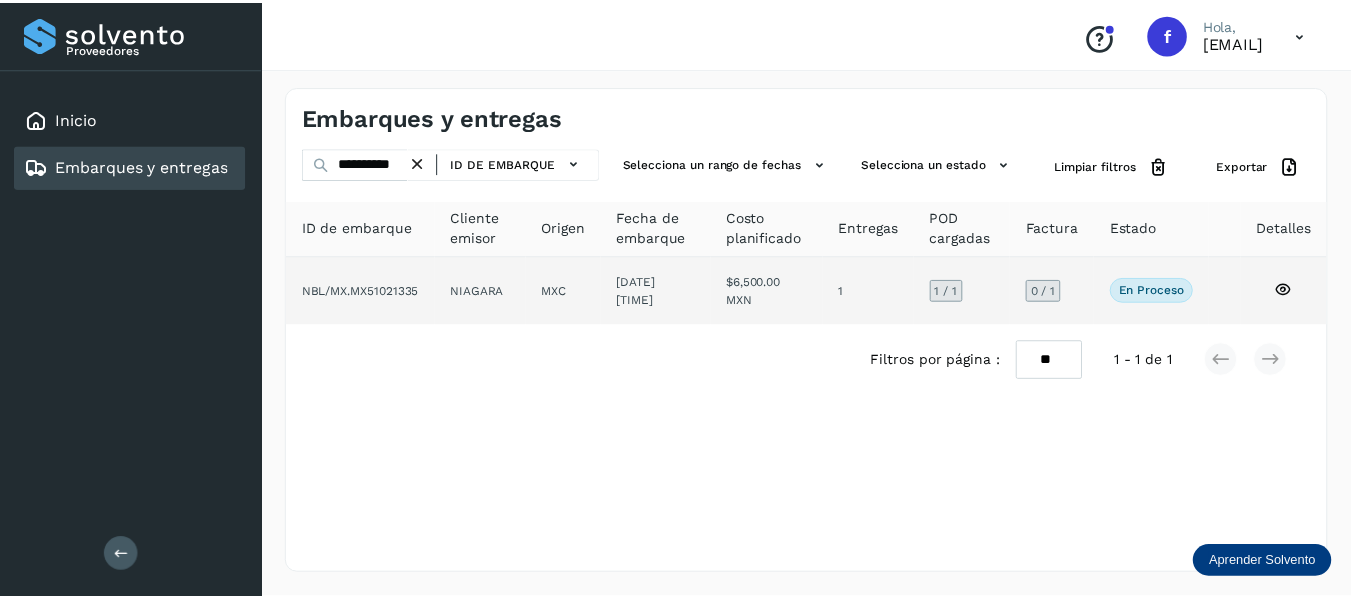 scroll, scrollTop: 0, scrollLeft: 0, axis: both 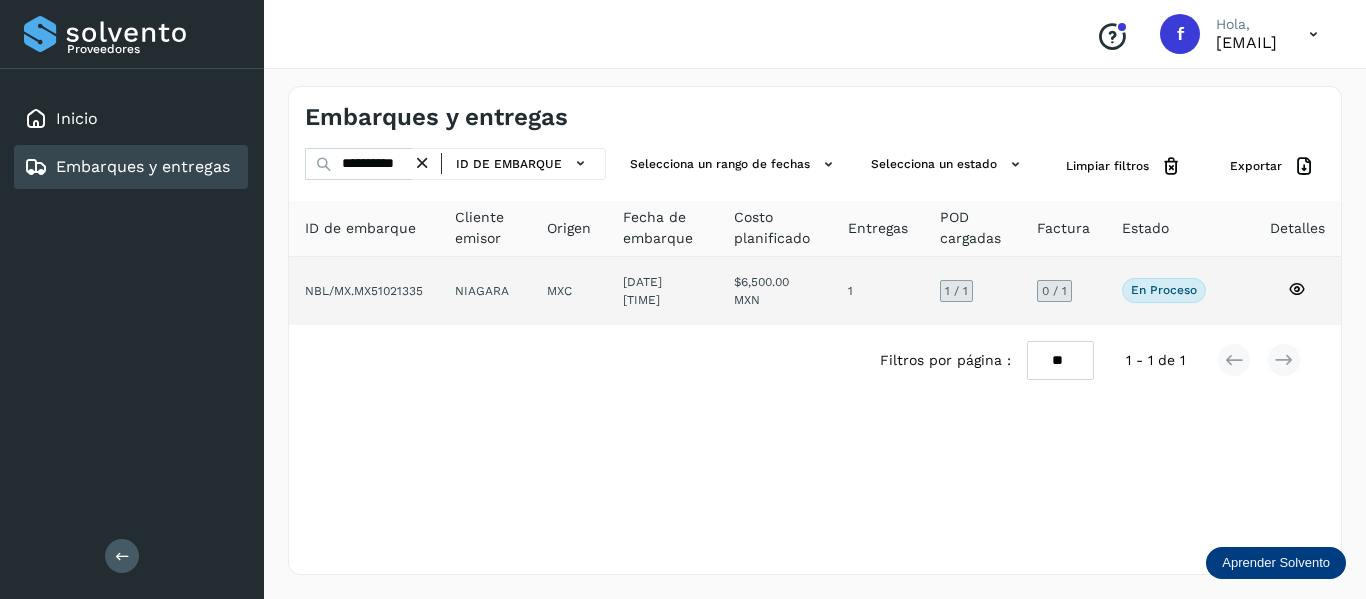 click 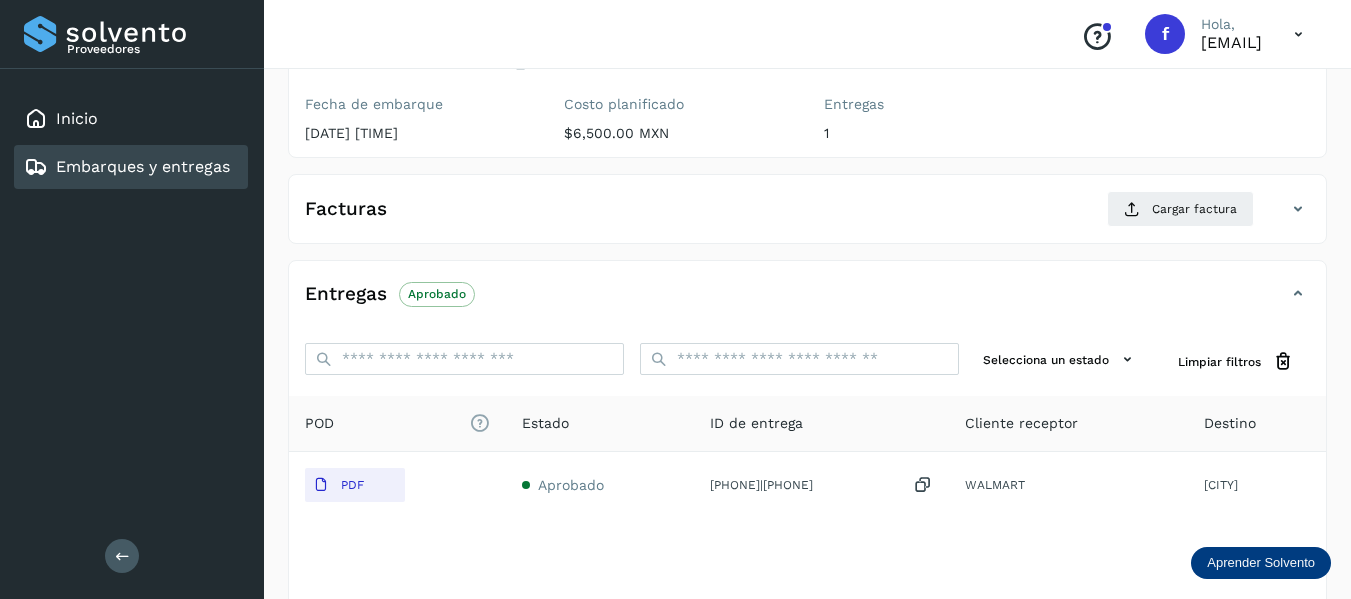 scroll, scrollTop: 200, scrollLeft: 0, axis: vertical 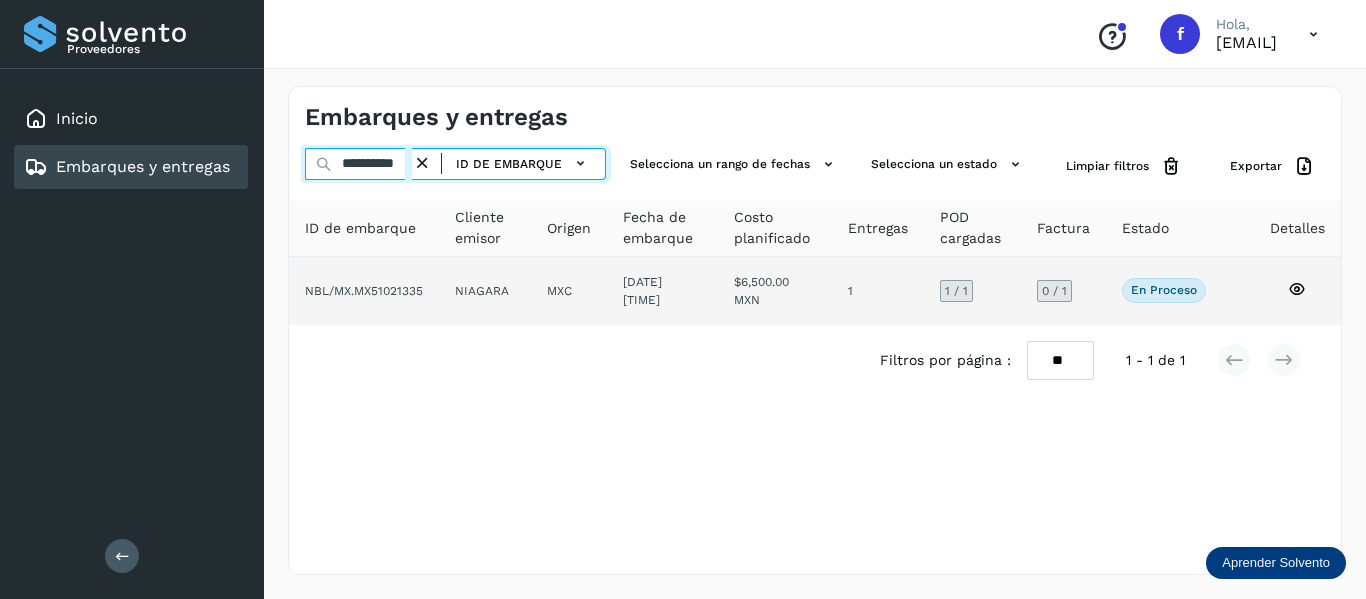 drag, startPoint x: 338, startPoint y: 166, endPoint x: 603, endPoint y: 291, distance: 293.0017 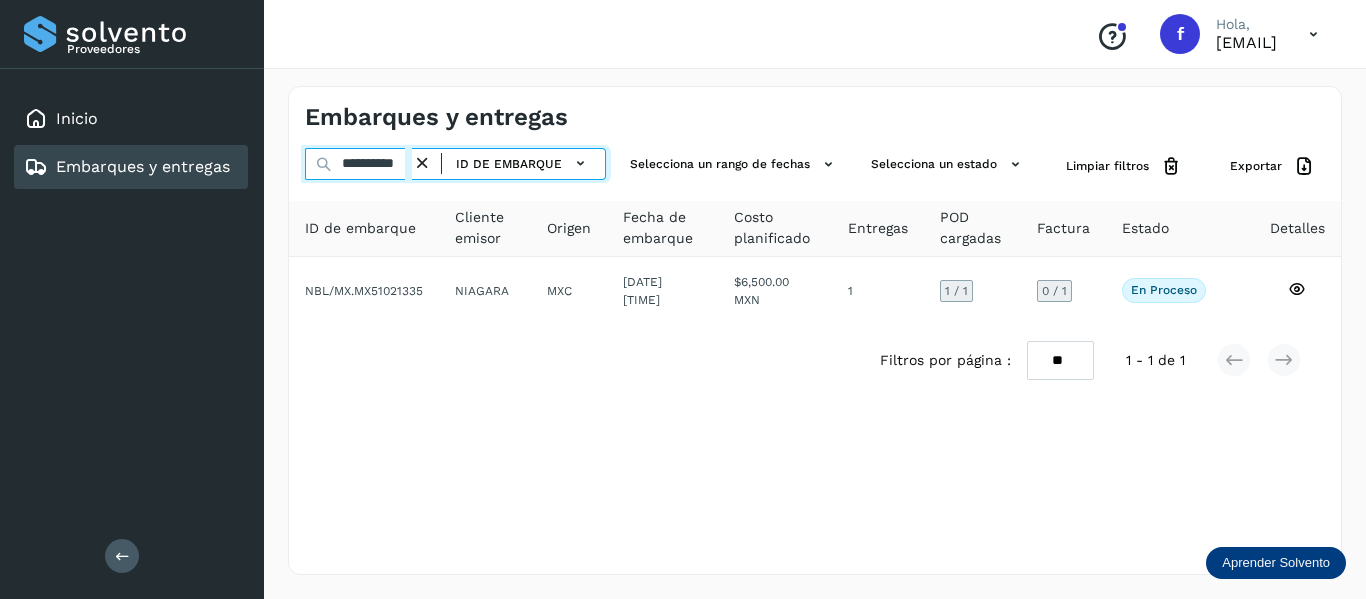 paste 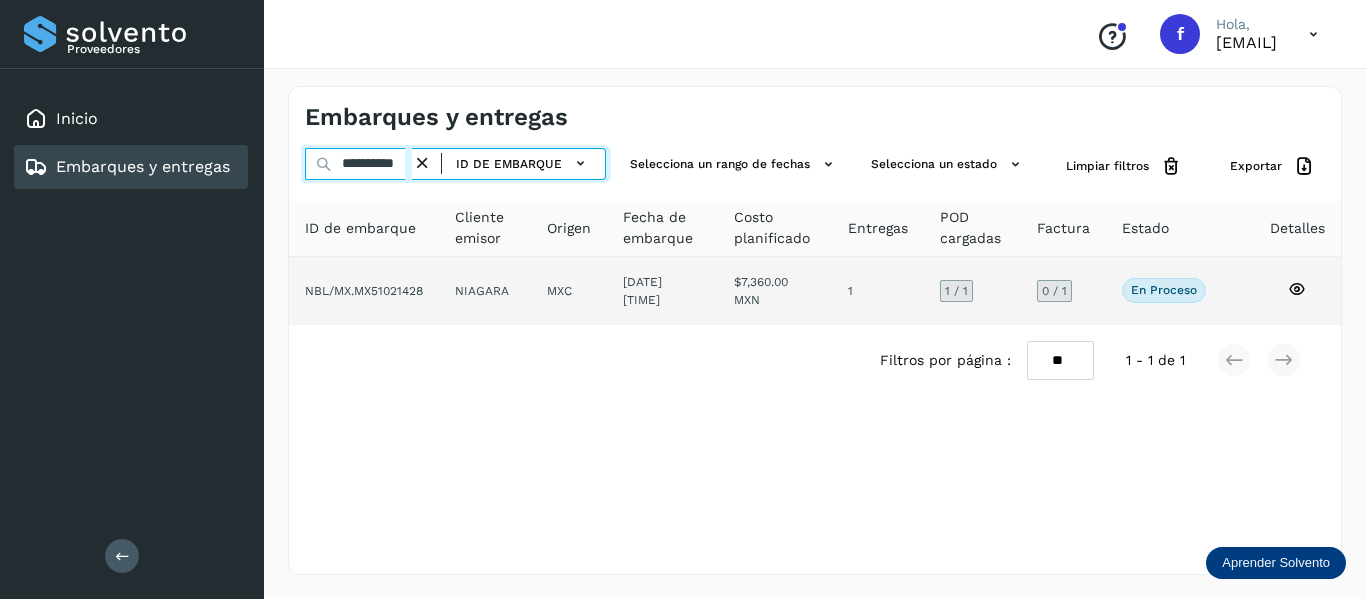 type on "**********" 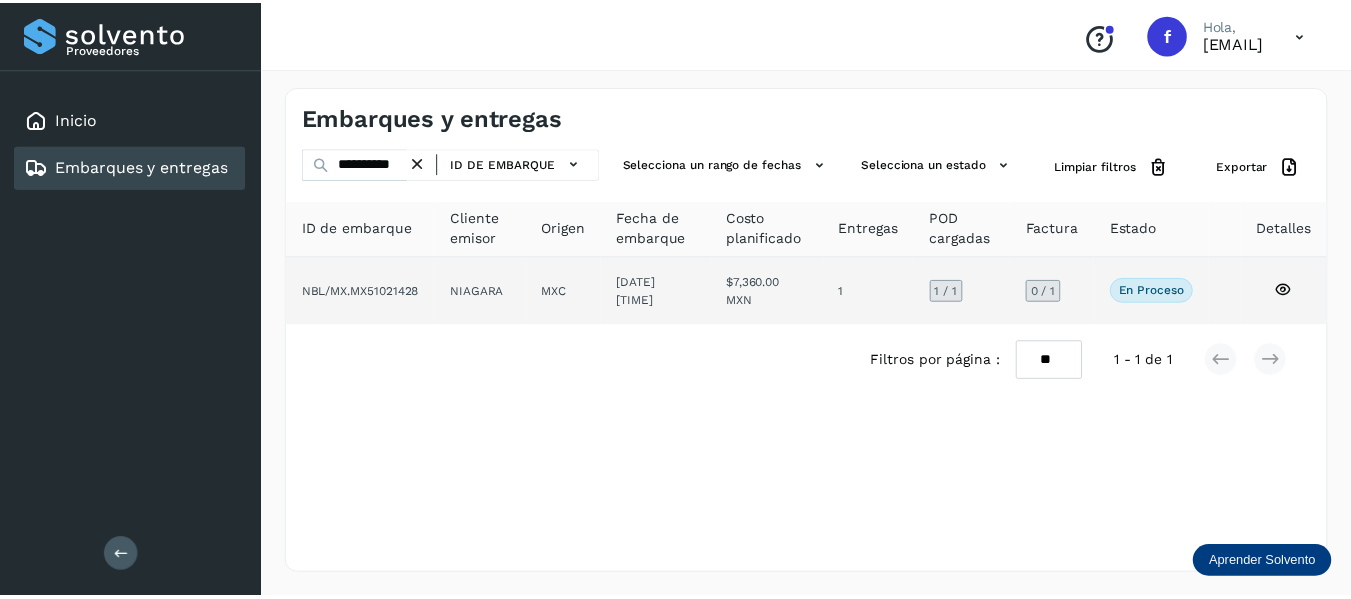 scroll, scrollTop: 0, scrollLeft: 0, axis: both 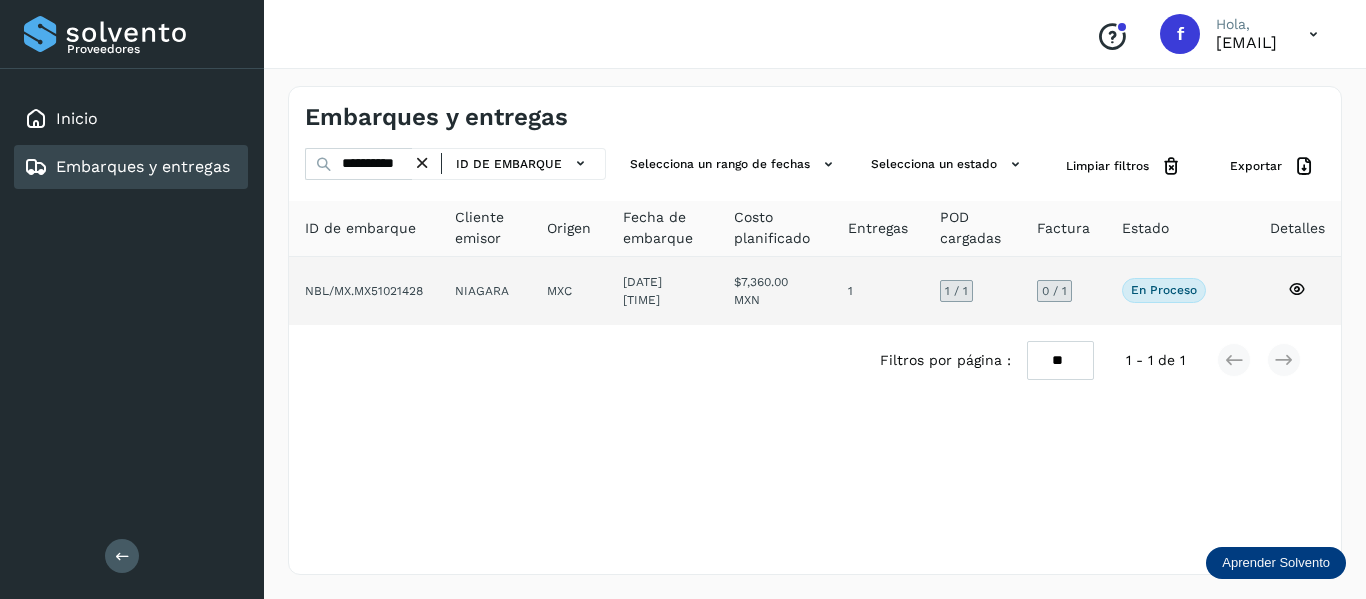 click 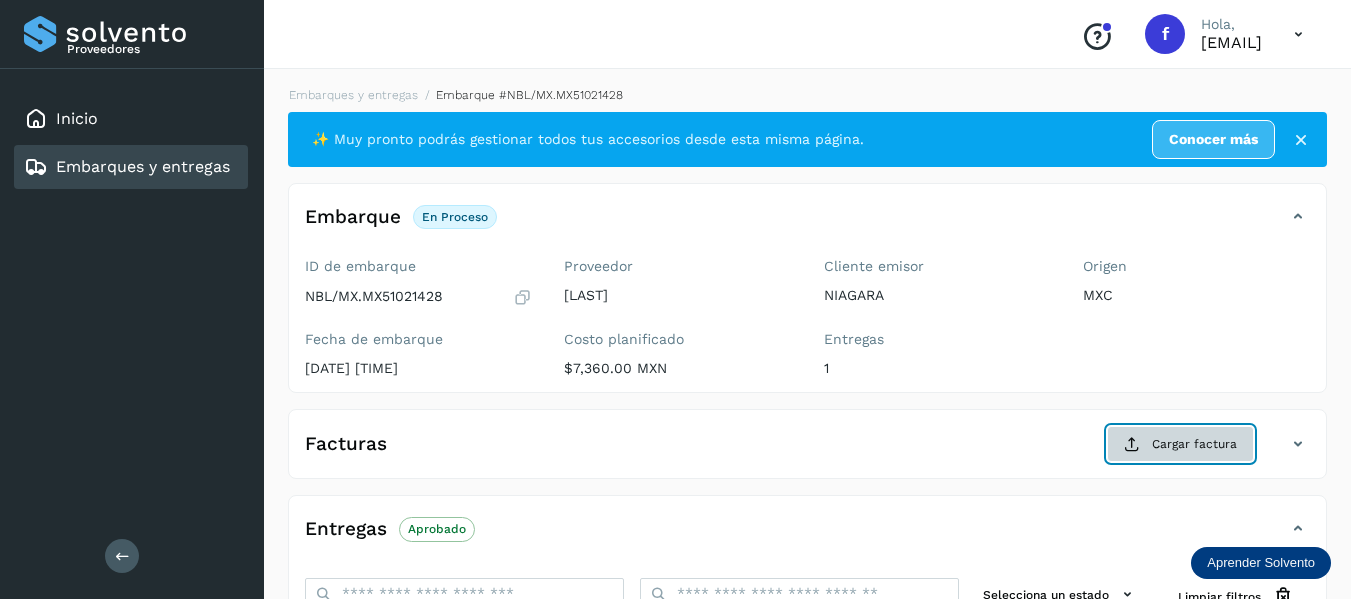 click on "Cargar factura" 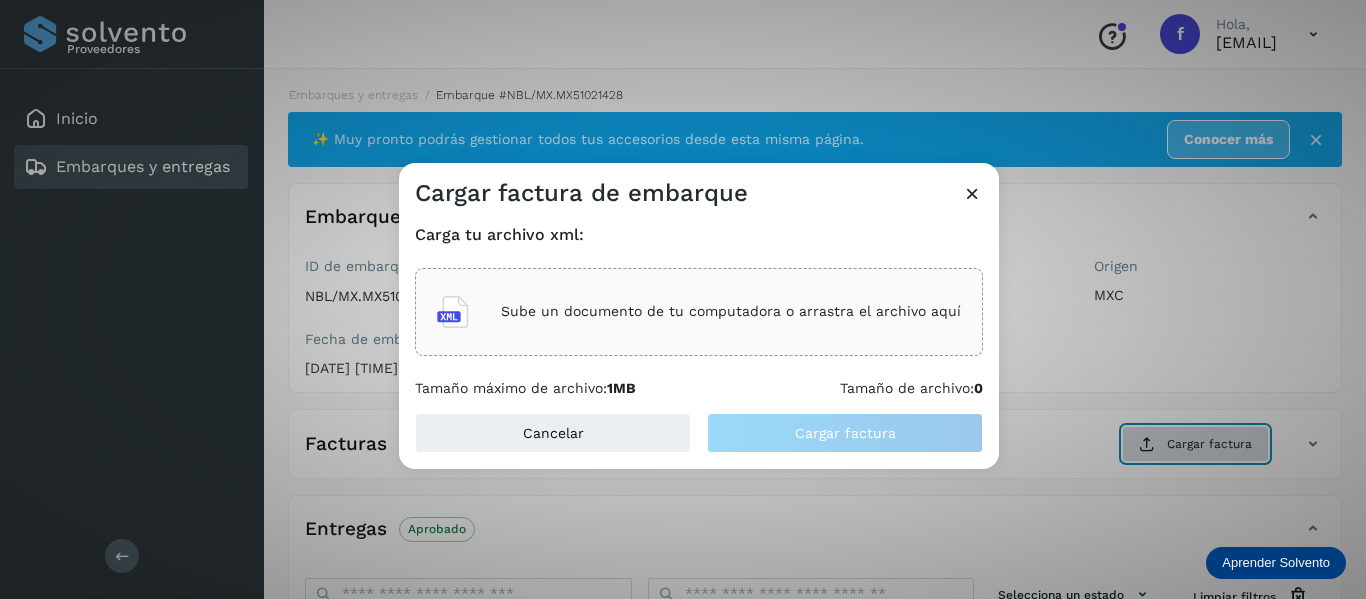 type 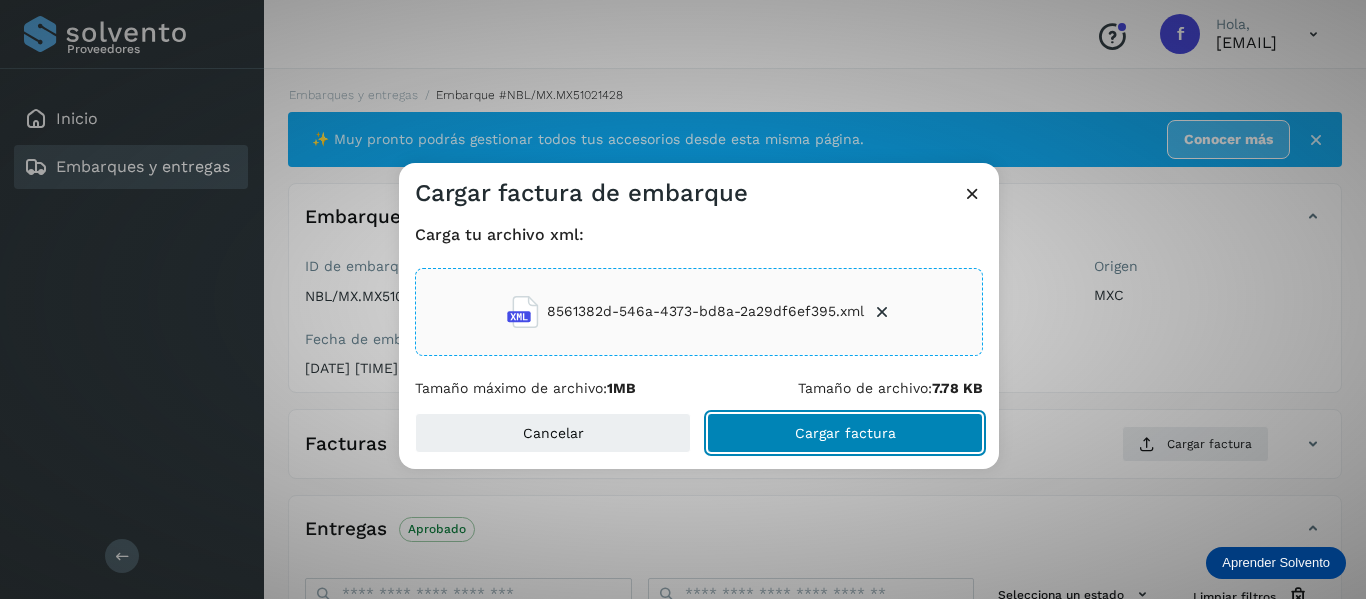 click on "Cargar factura" 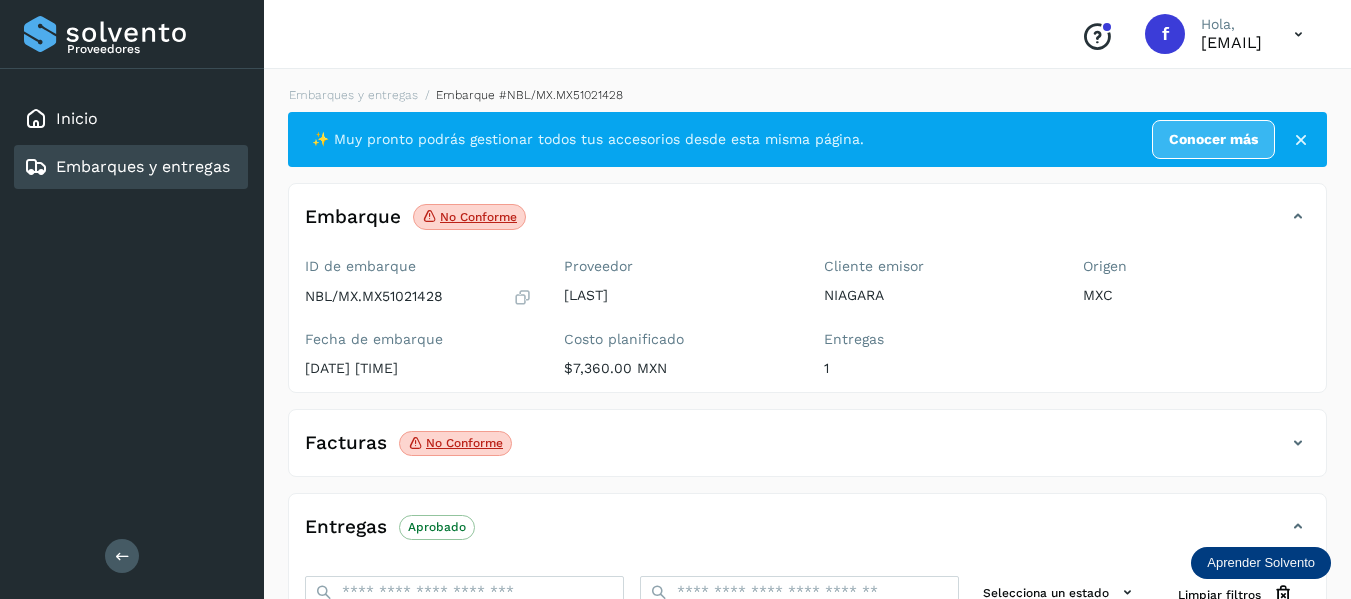 click on "No conforme" at bounding box center (455, 444) 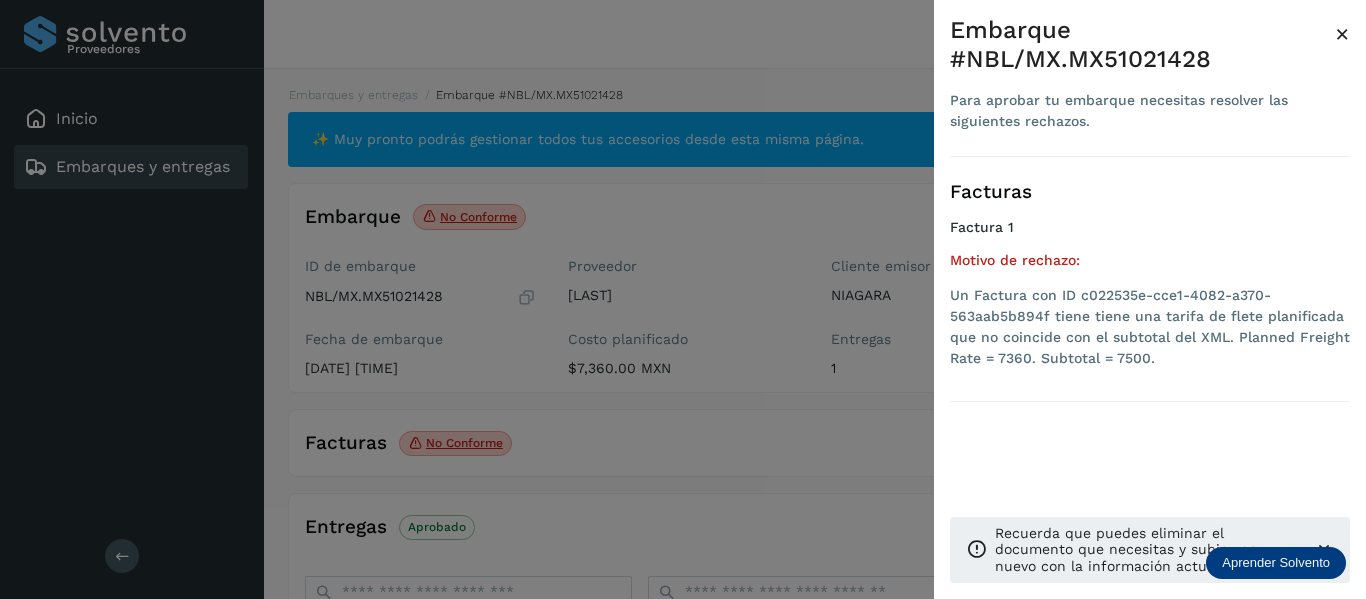click on "Embarque #NBL/MX.MX51021428" at bounding box center [1142, 45] 